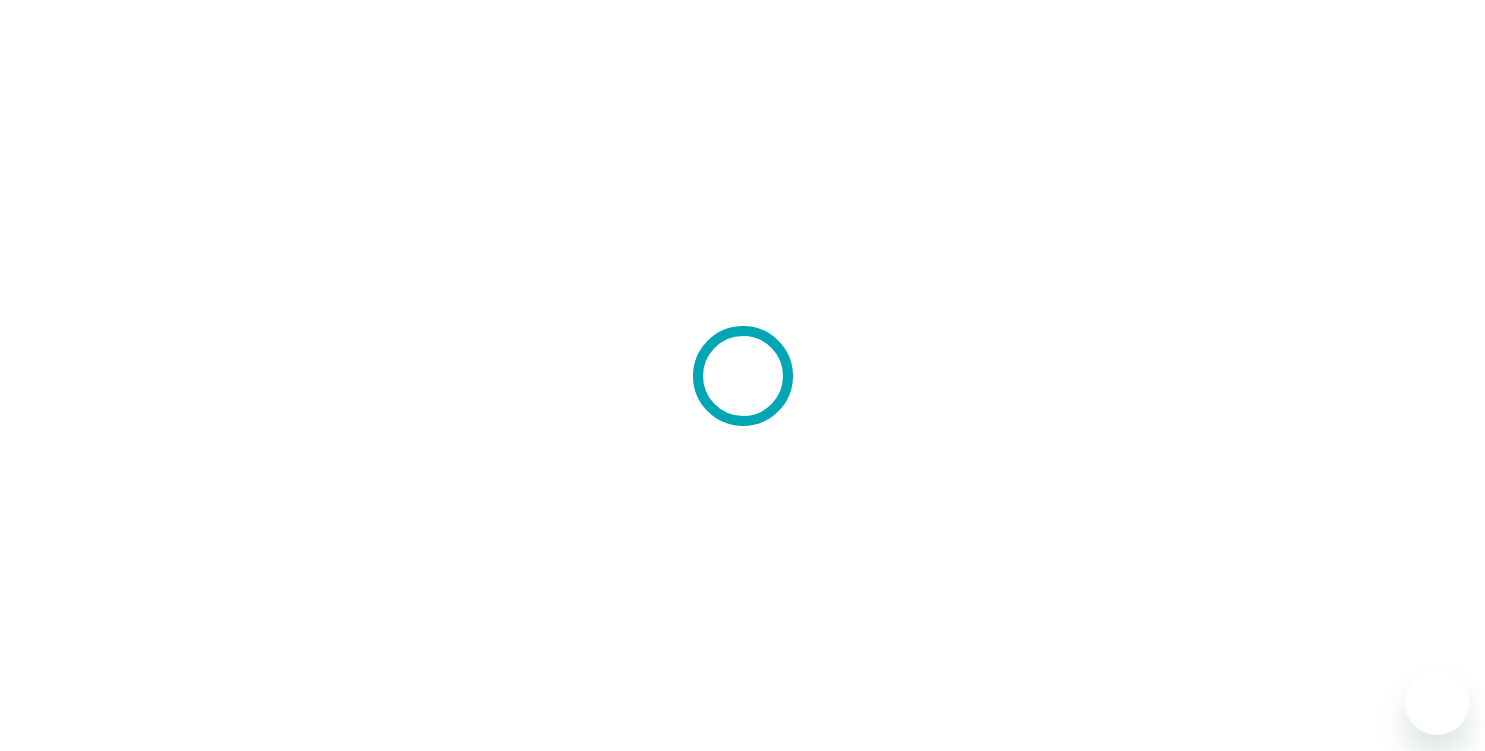 scroll, scrollTop: 0, scrollLeft: 0, axis: both 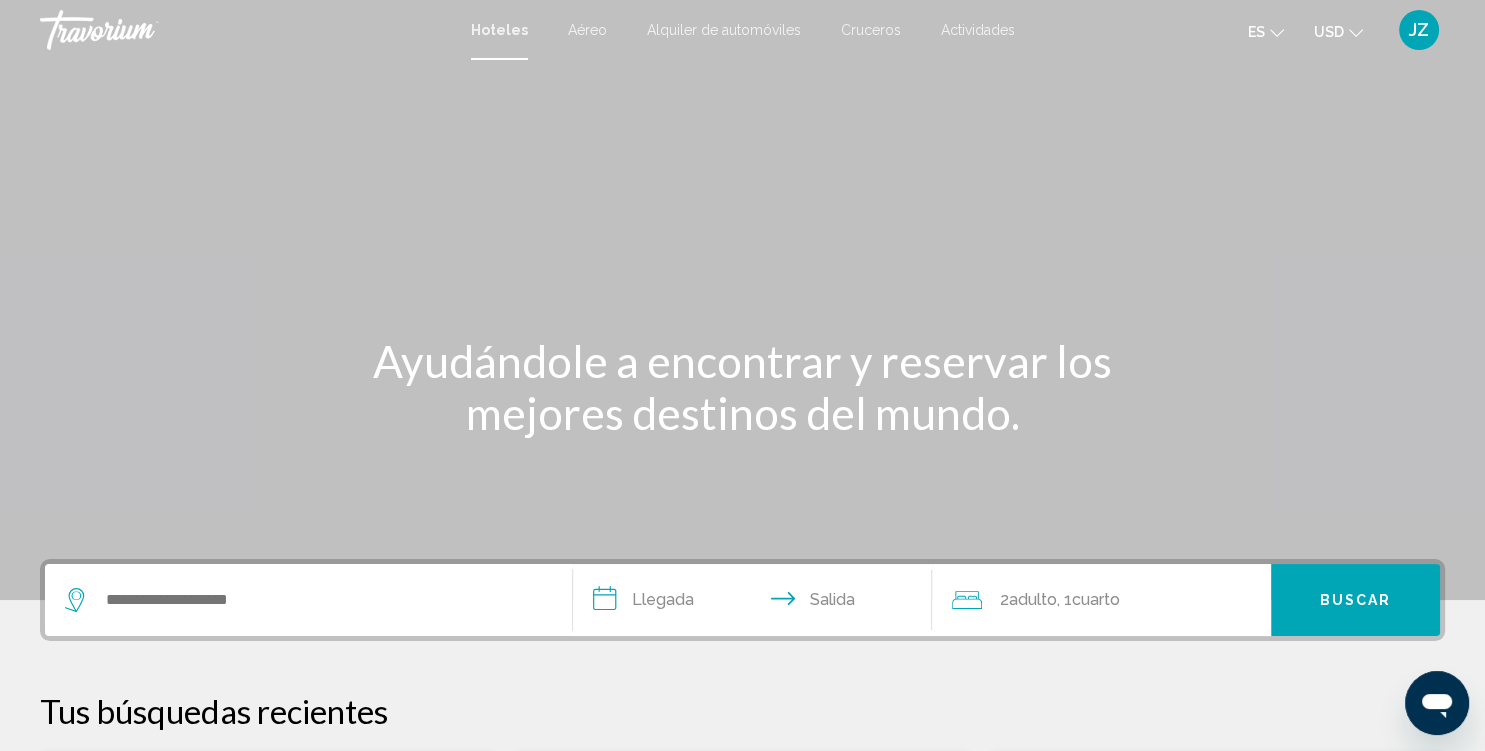 click at bounding box center [308, 600] 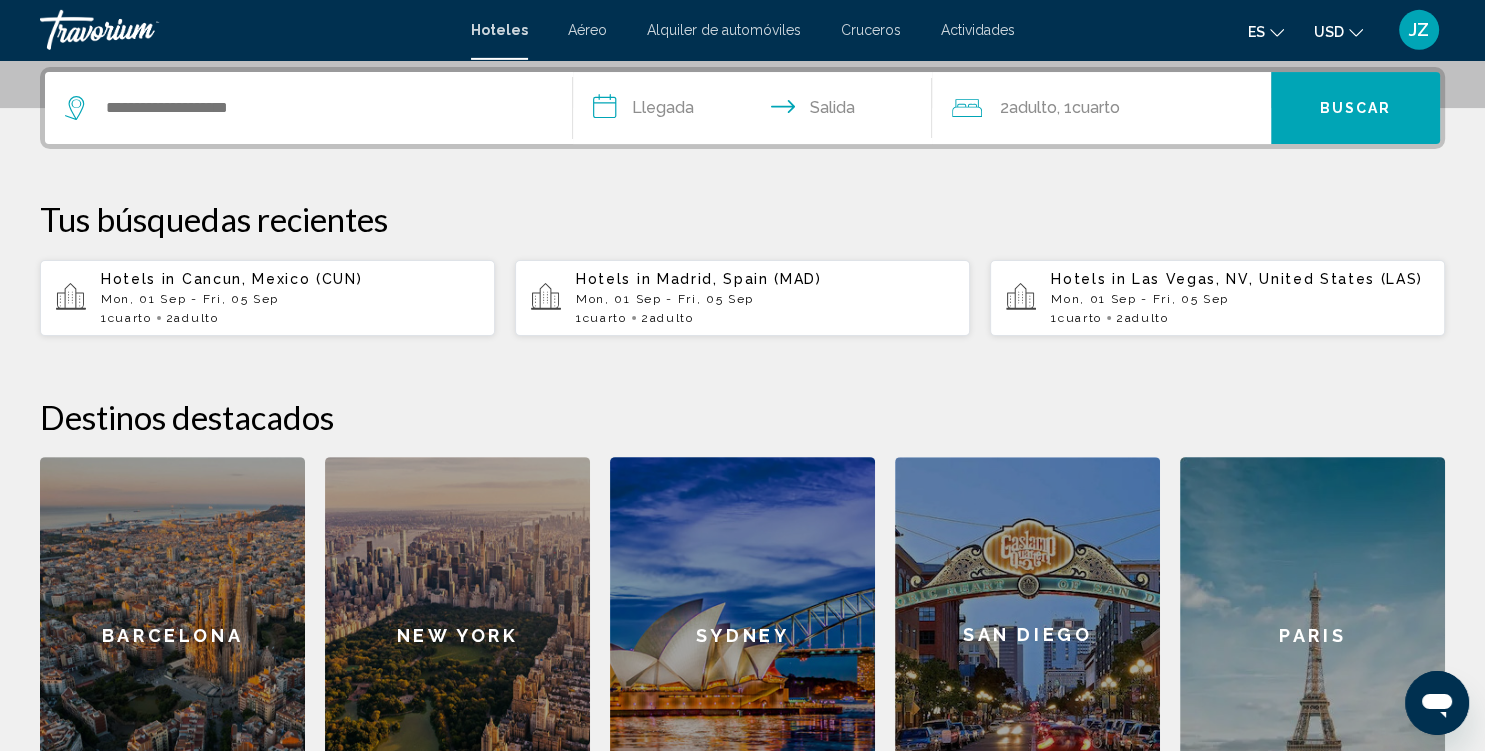 scroll, scrollTop: 493, scrollLeft: 0, axis: vertical 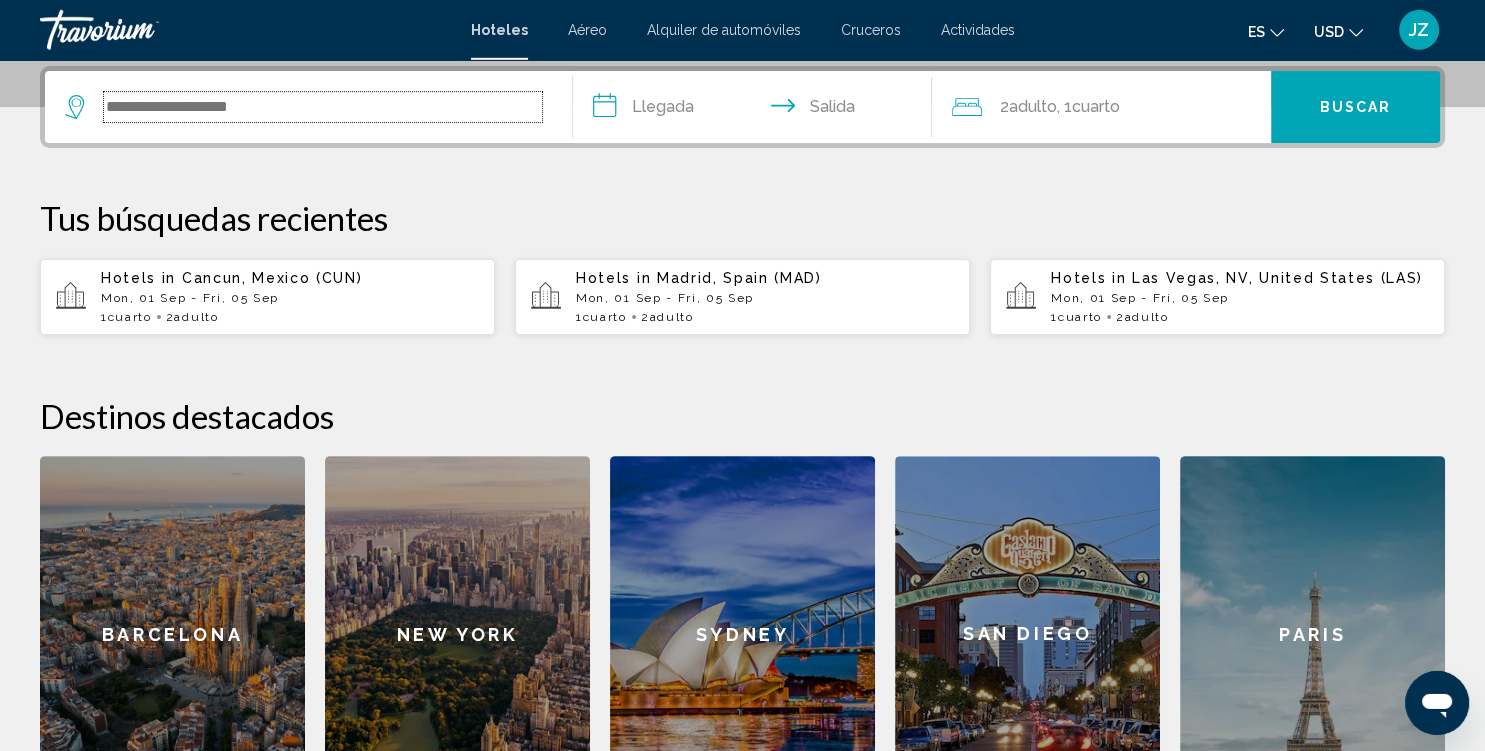 click at bounding box center (323, 107) 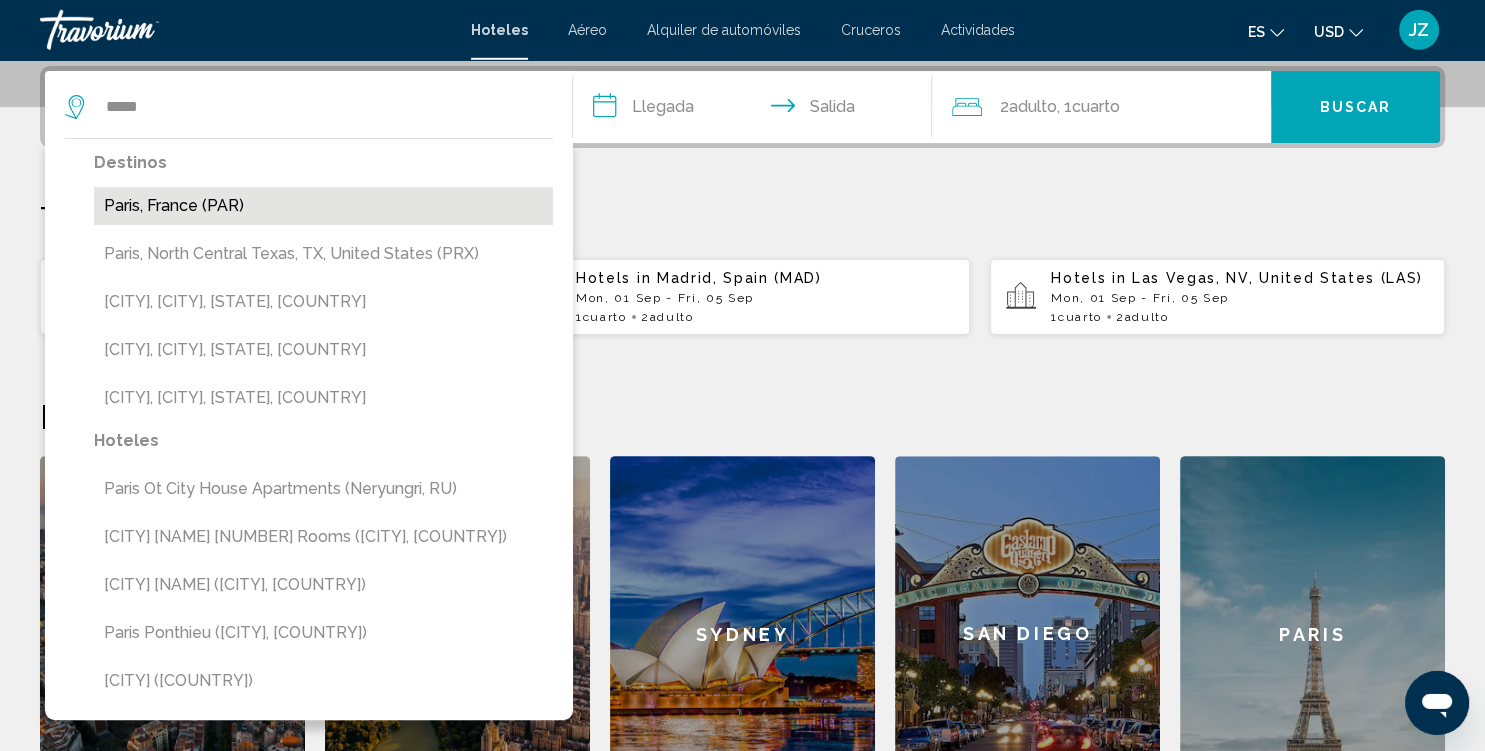 click on "Paris, France (PAR)" at bounding box center (323, 206) 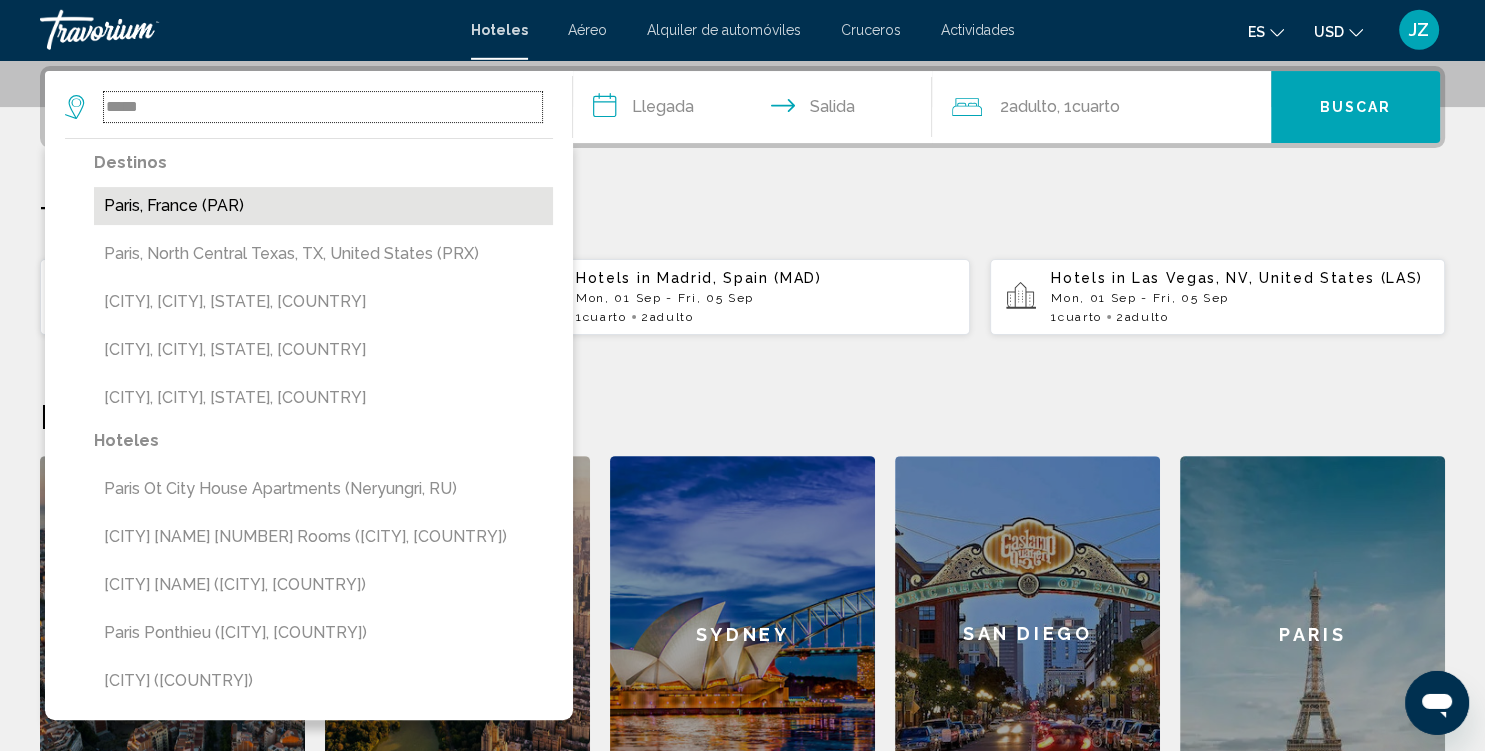 type on "**********" 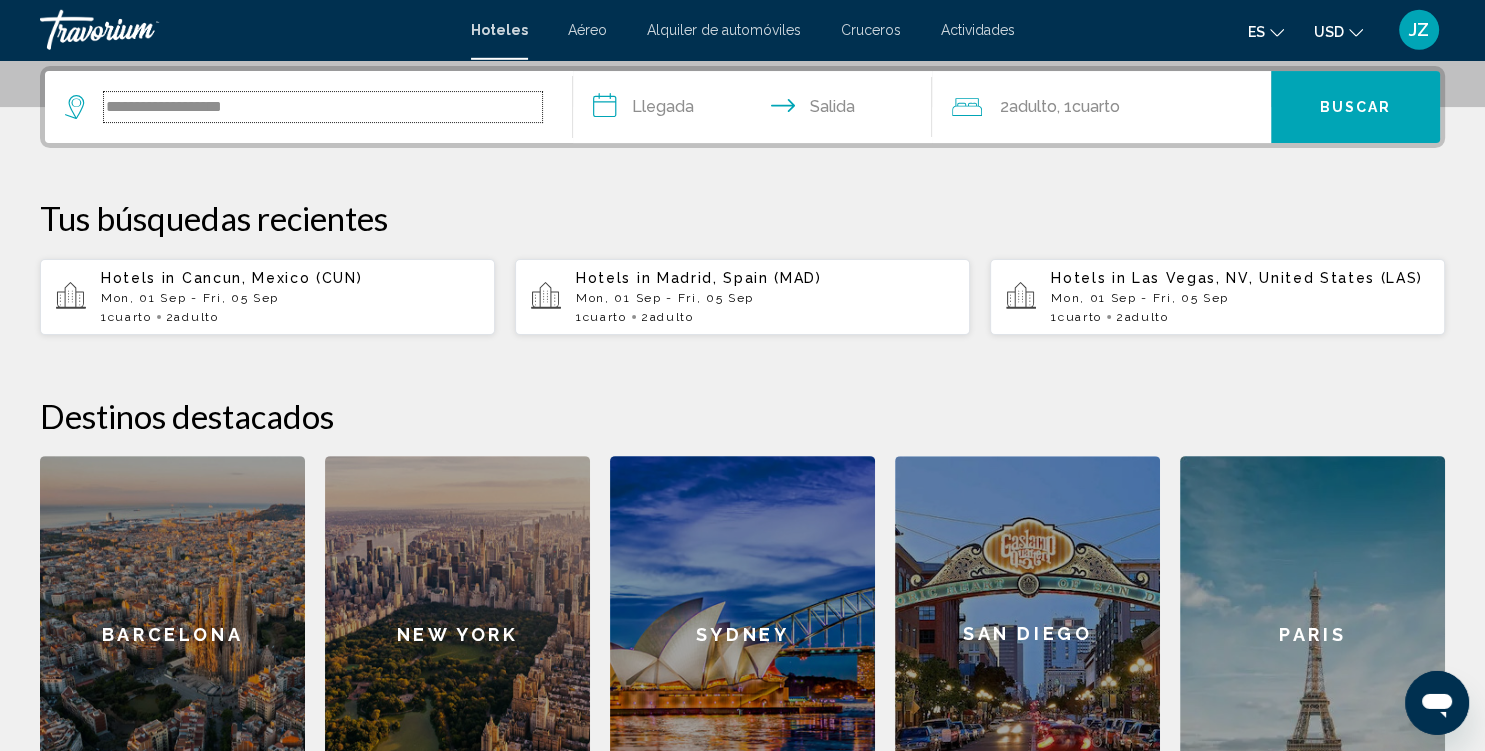 click on "**********" at bounding box center [323, 107] 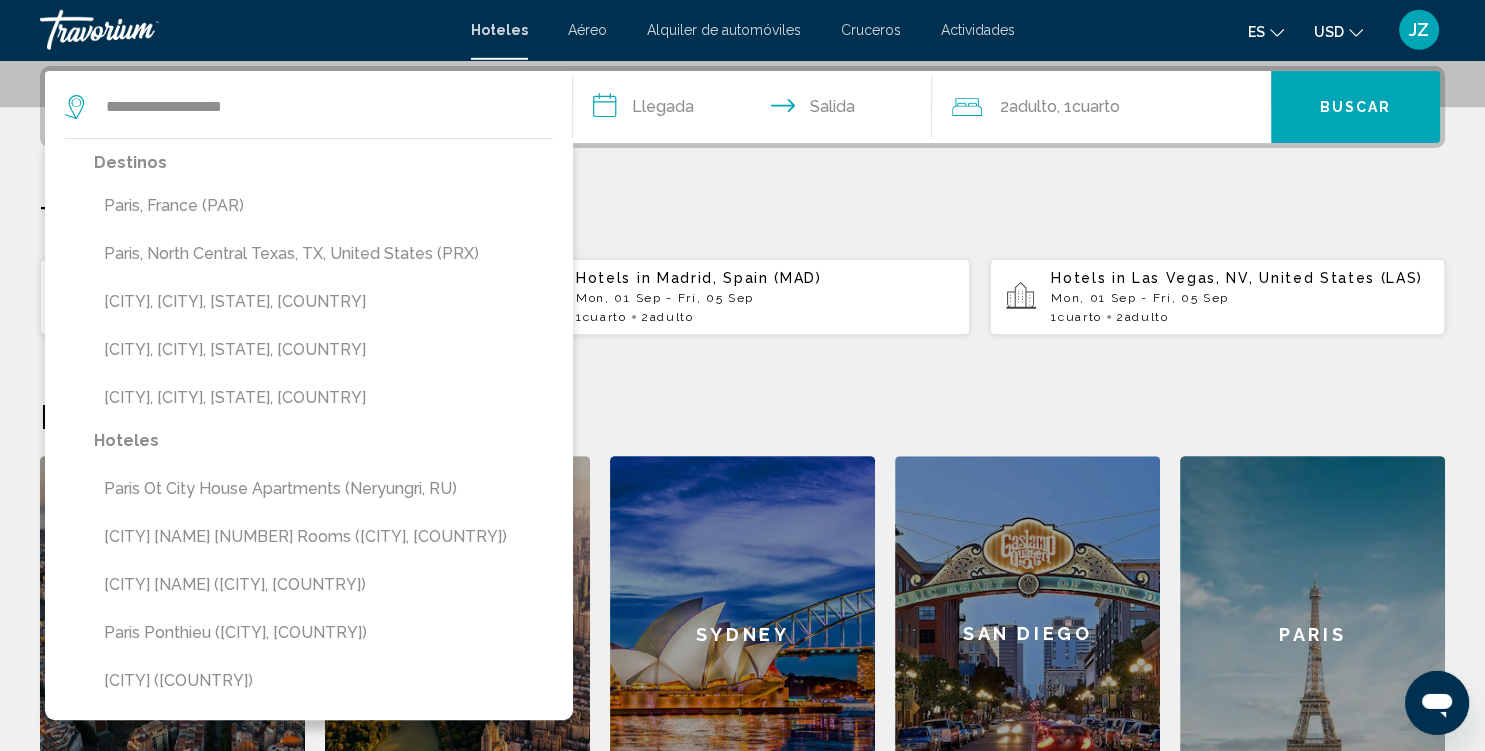 click on "**********" at bounding box center (756, 110) 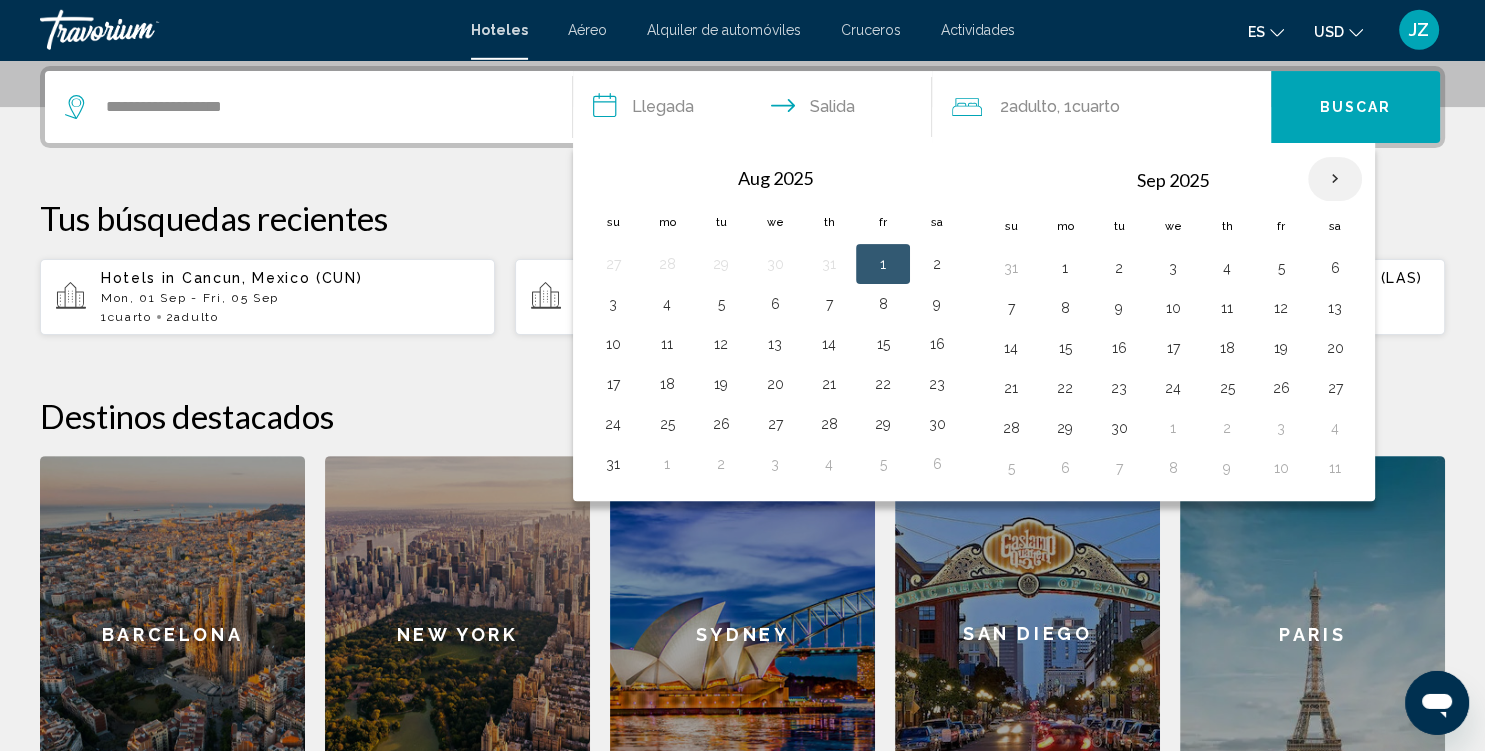 click at bounding box center [1335, 179] 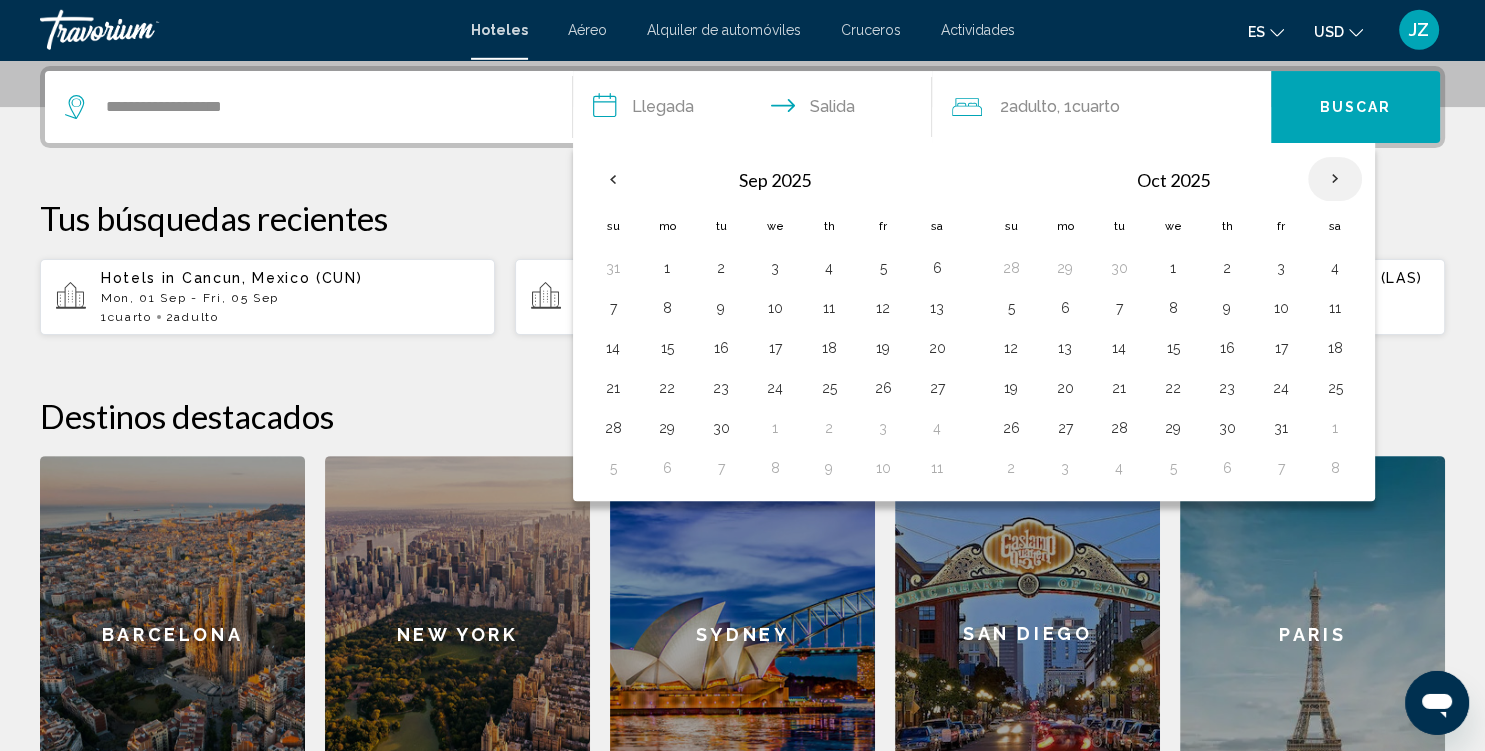 click at bounding box center (1335, 179) 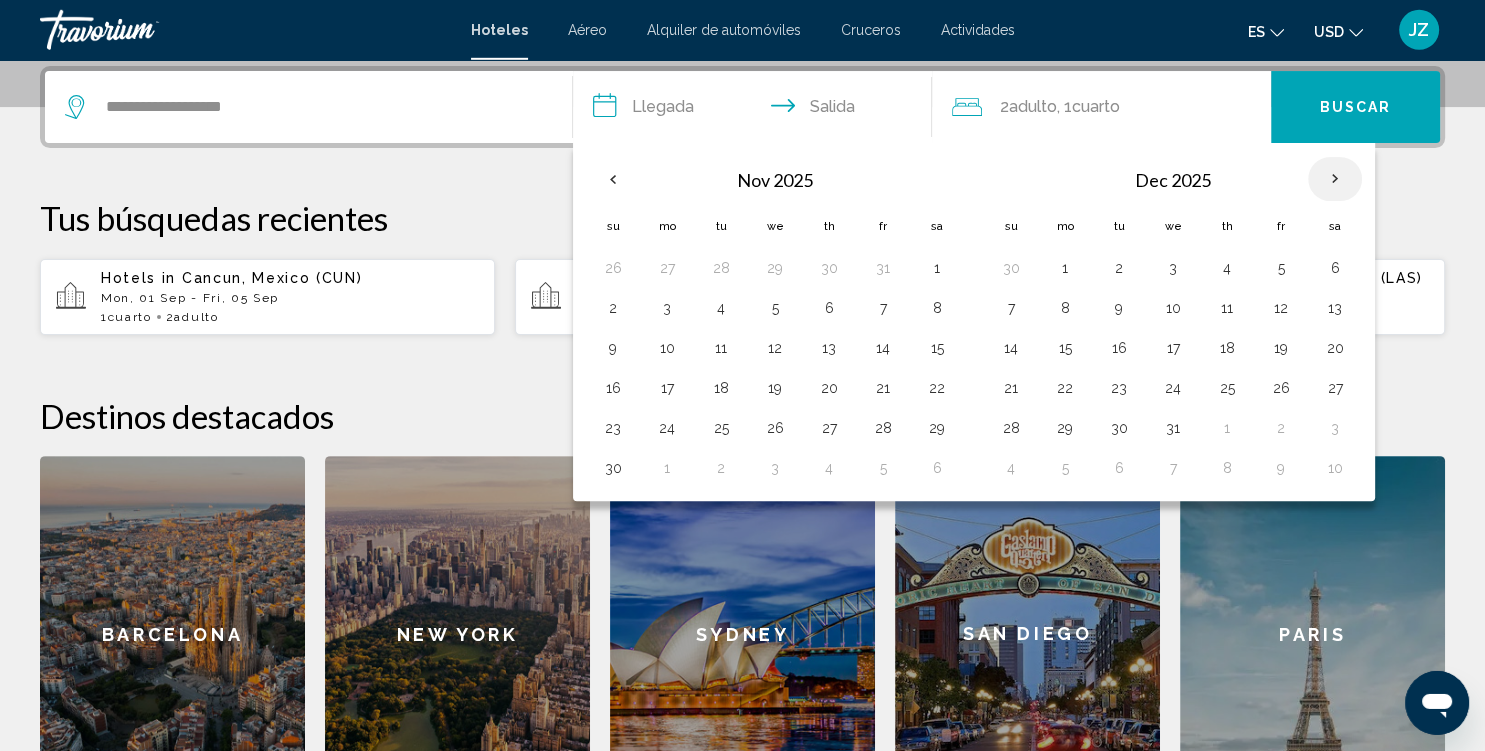 click at bounding box center [1335, 179] 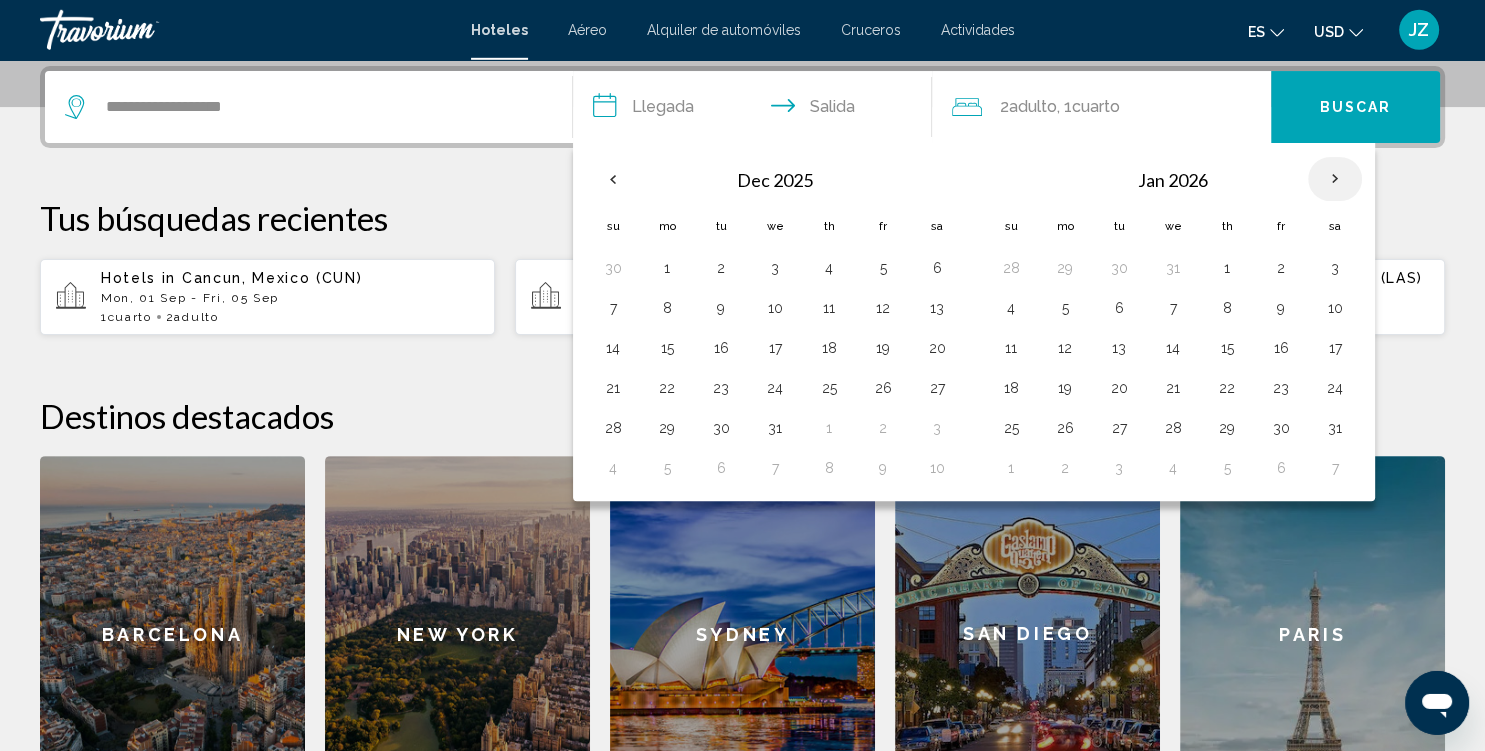 click at bounding box center [1335, 179] 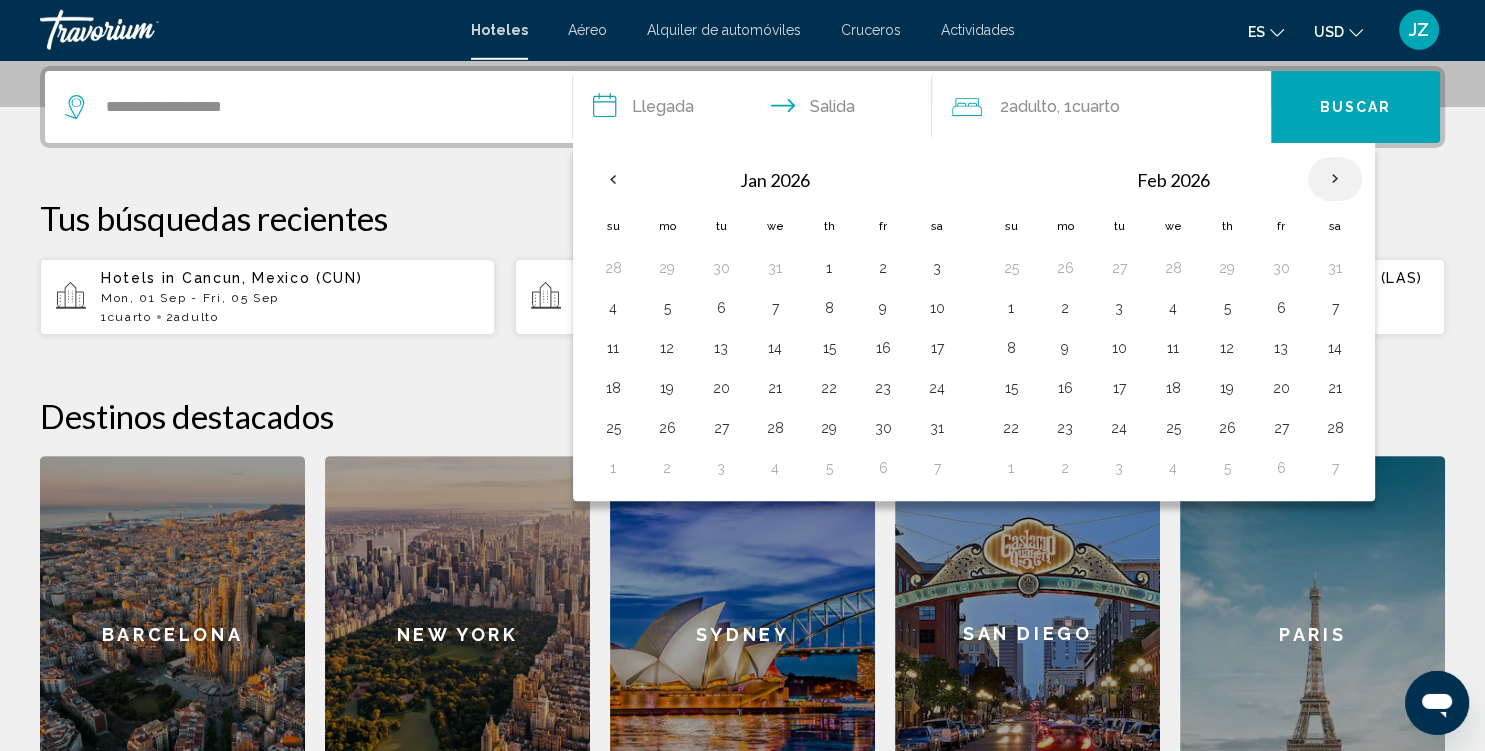 click at bounding box center (1335, 179) 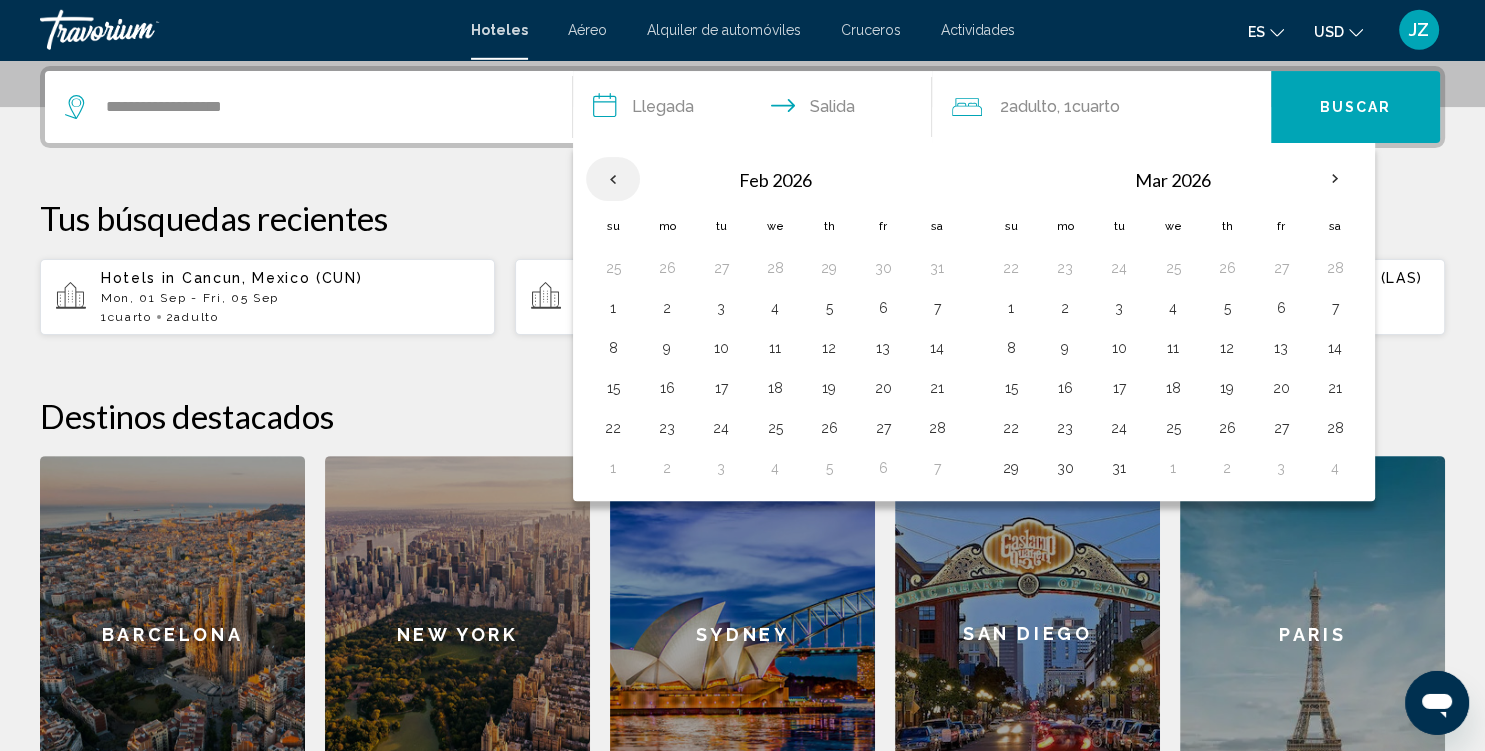 click at bounding box center (613, 179) 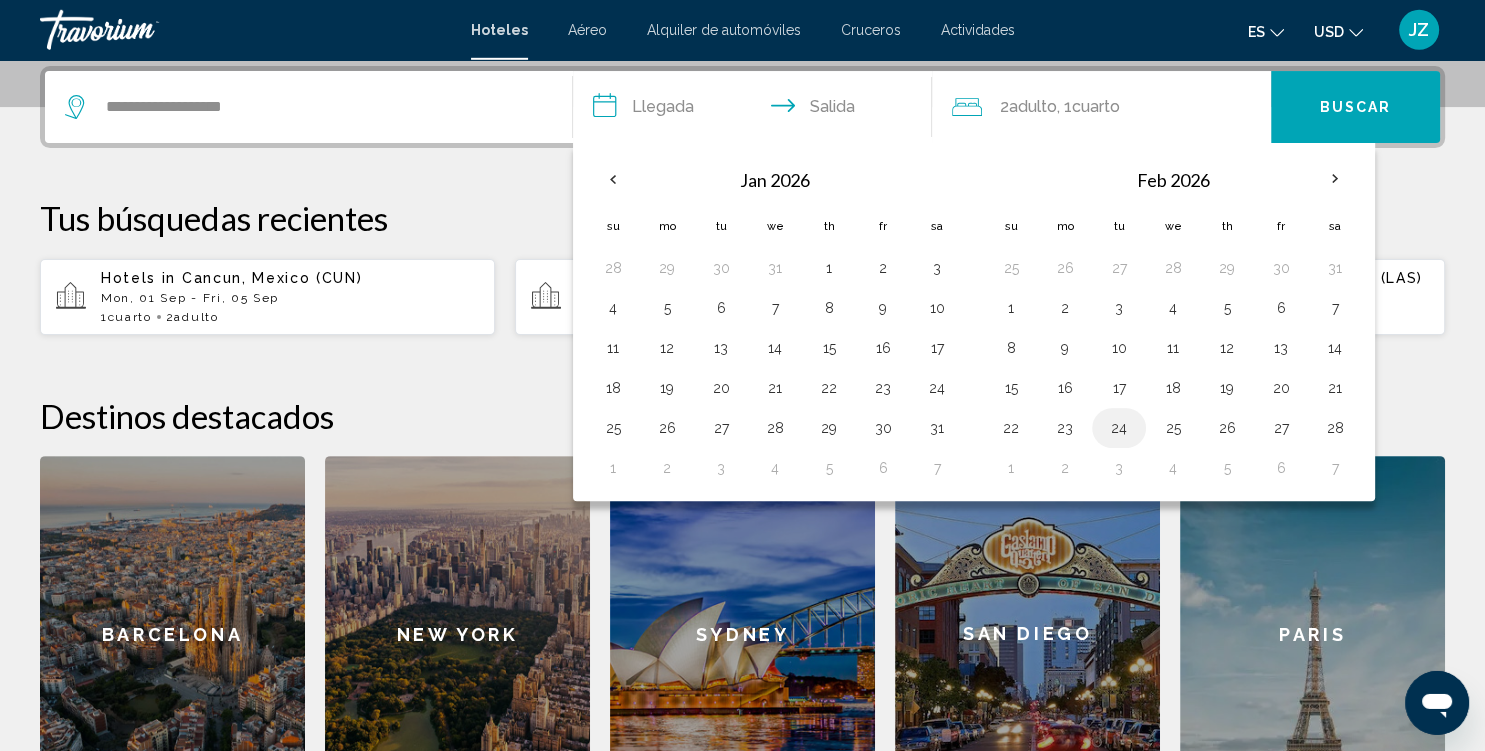 click on "24" at bounding box center (1119, 428) 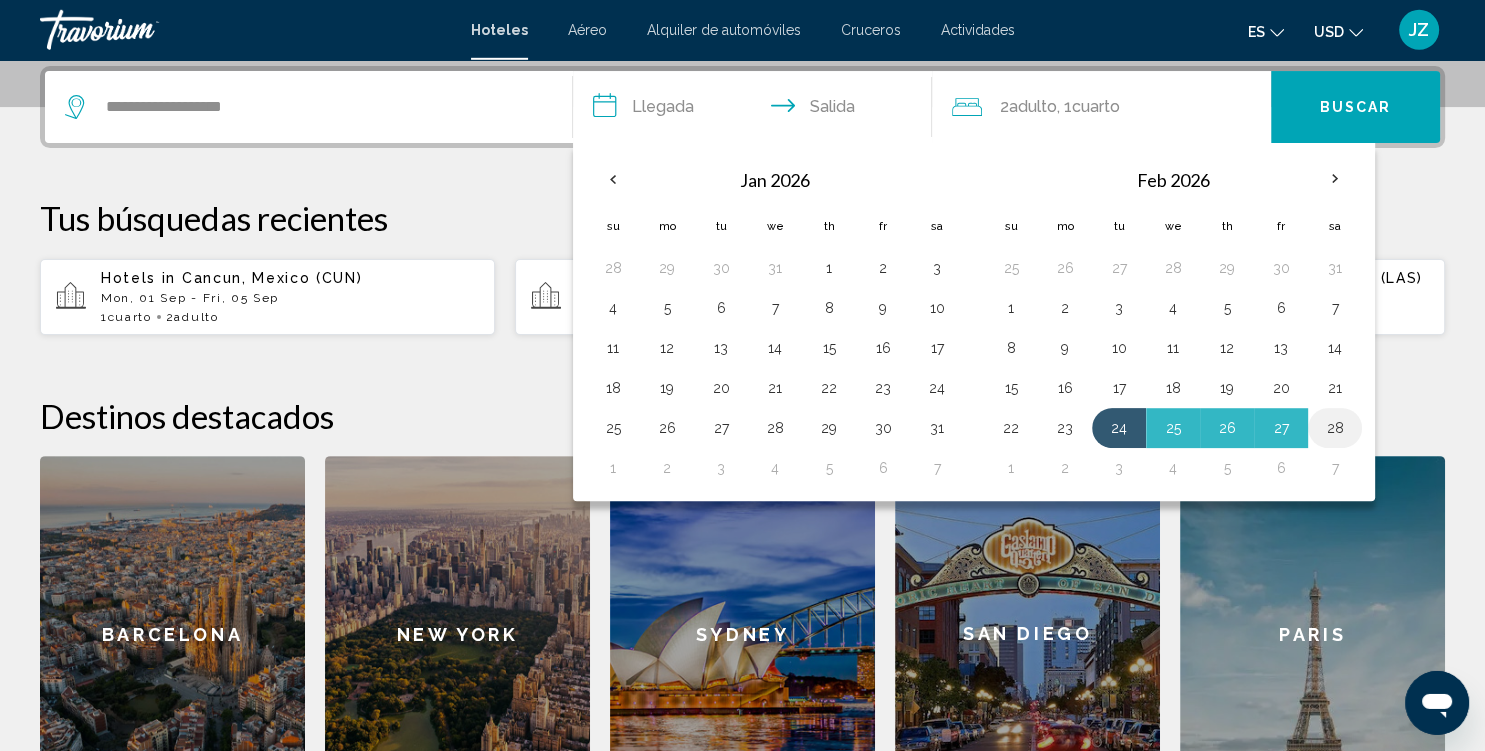 click on "28" at bounding box center [1335, 428] 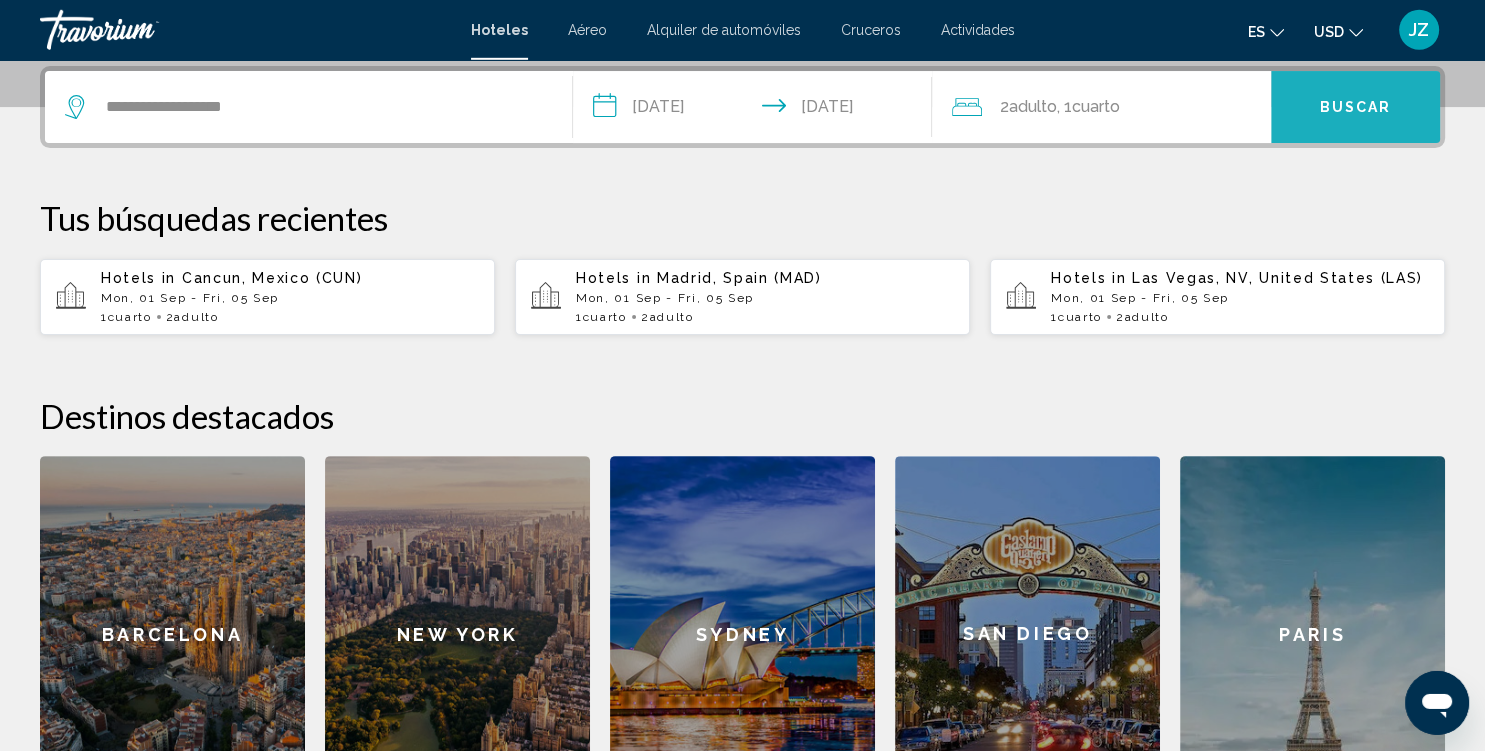 click on "Buscar" at bounding box center [1356, 108] 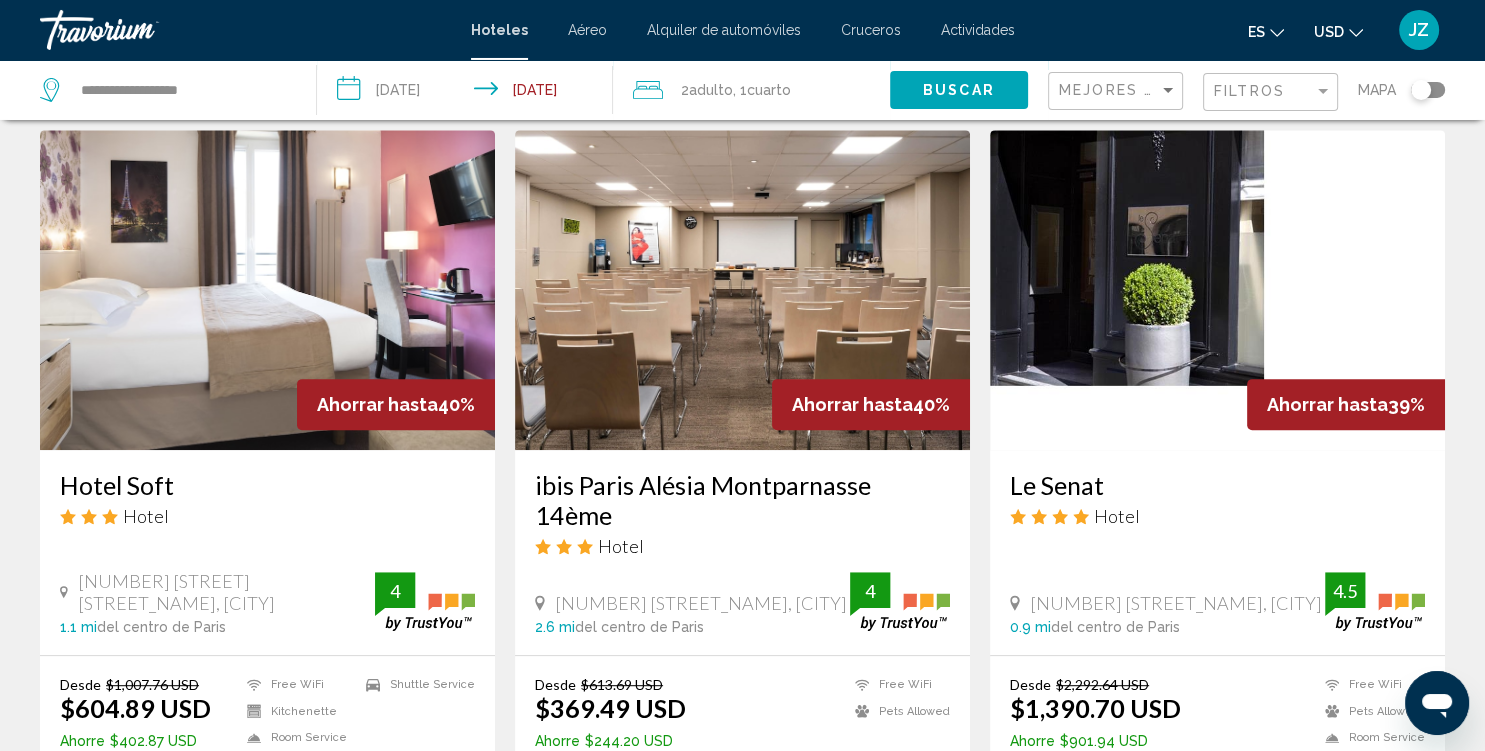 scroll, scrollTop: 792, scrollLeft: 0, axis: vertical 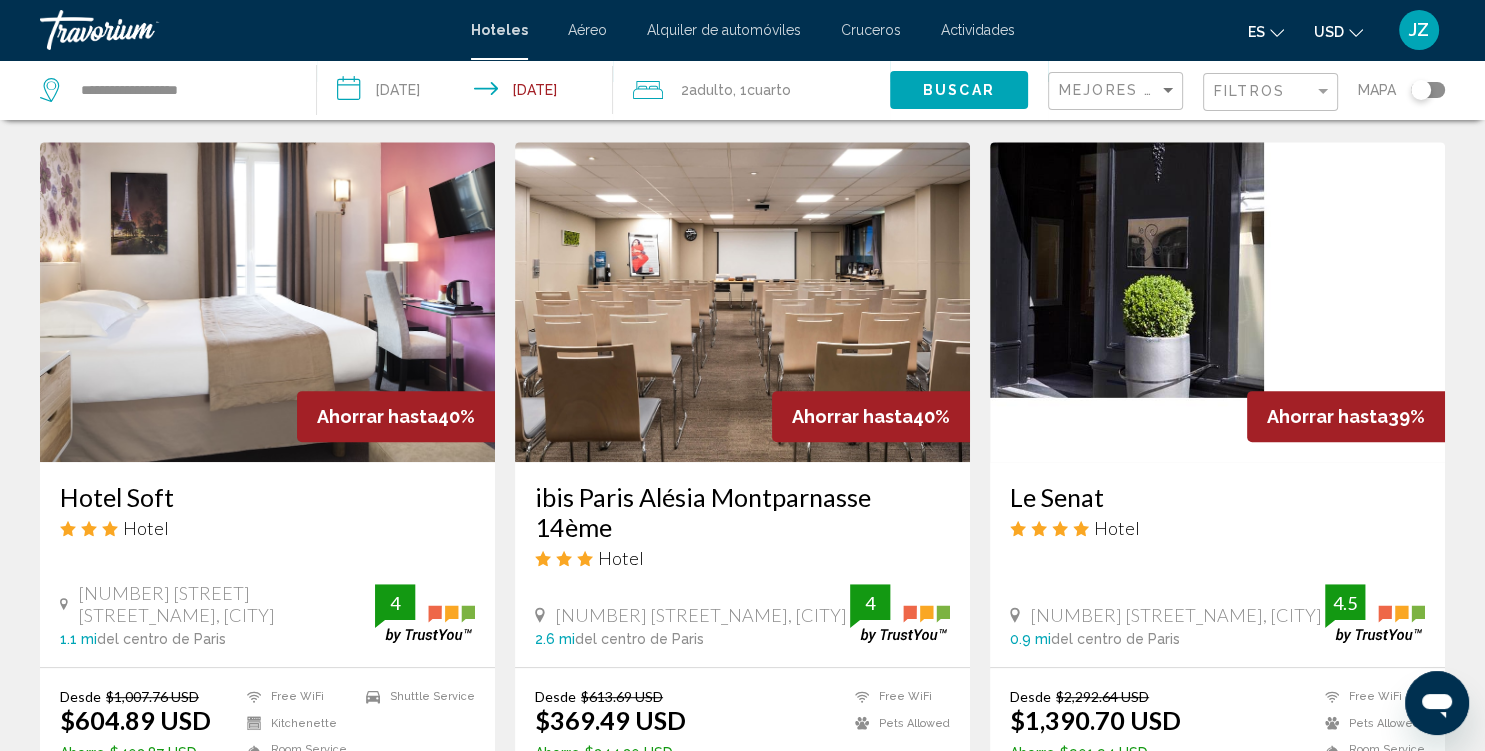 click at bounding box center (742, 302) 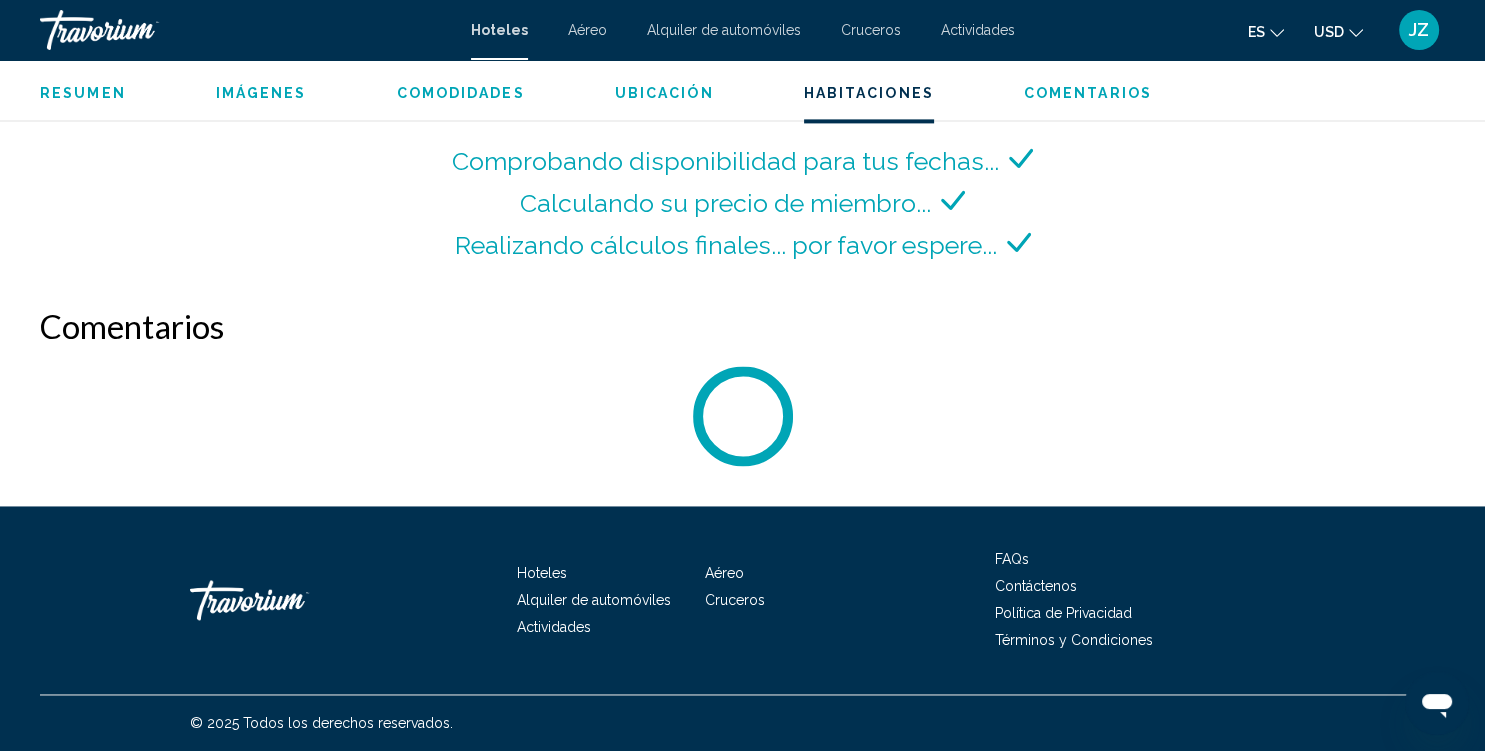 scroll, scrollTop: 2824, scrollLeft: 0, axis: vertical 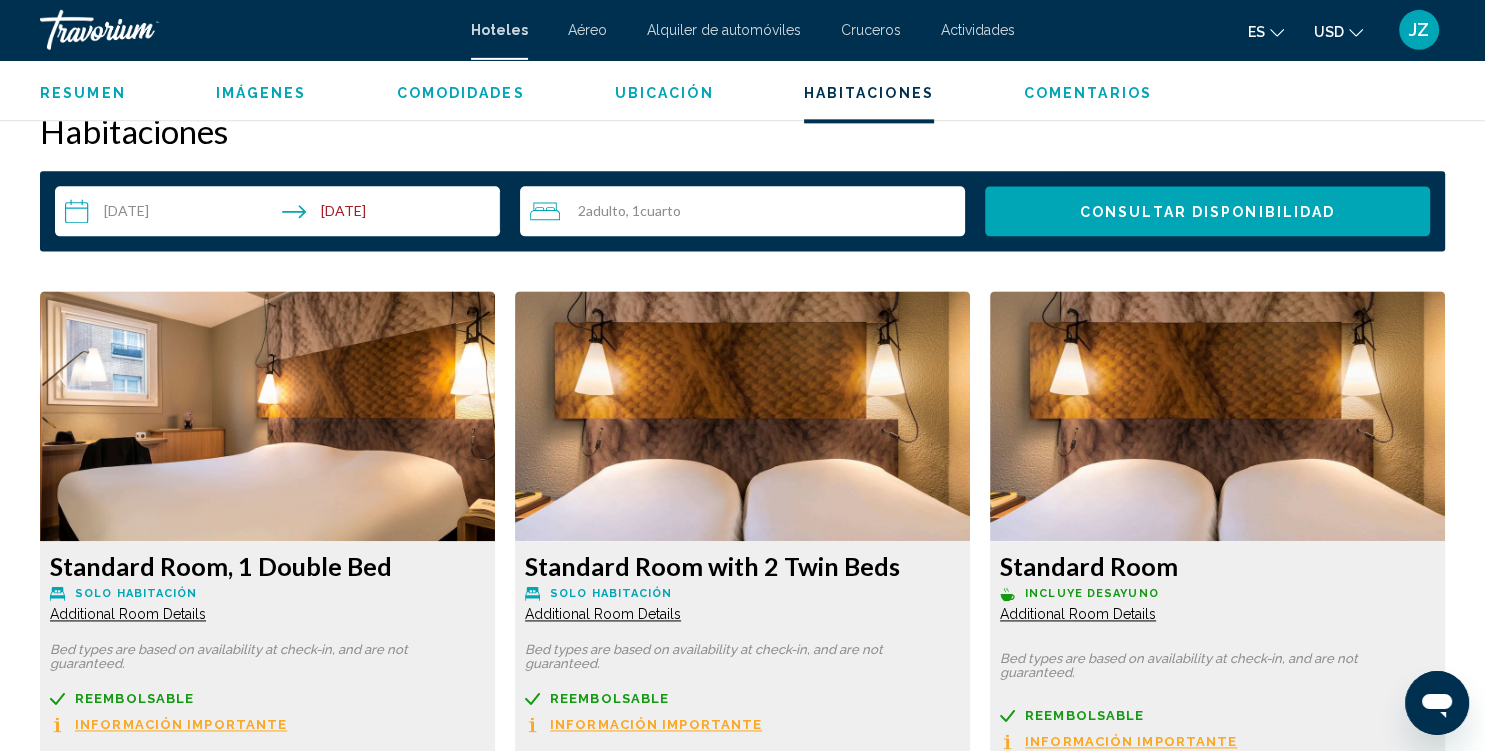 click on "Imágenes" at bounding box center (261, 93) 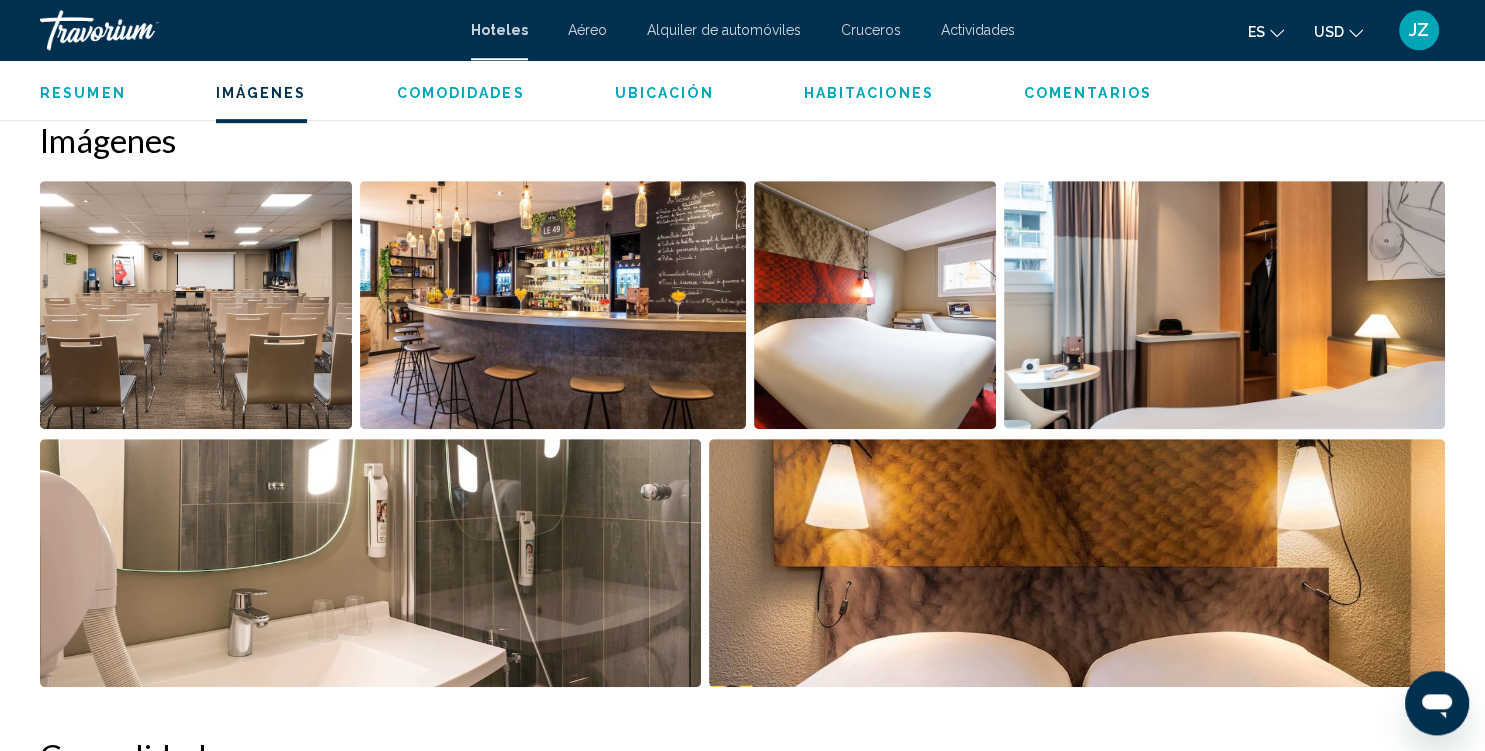 scroll, scrollTop: 977, scrollLeft: 0, axis: vertical 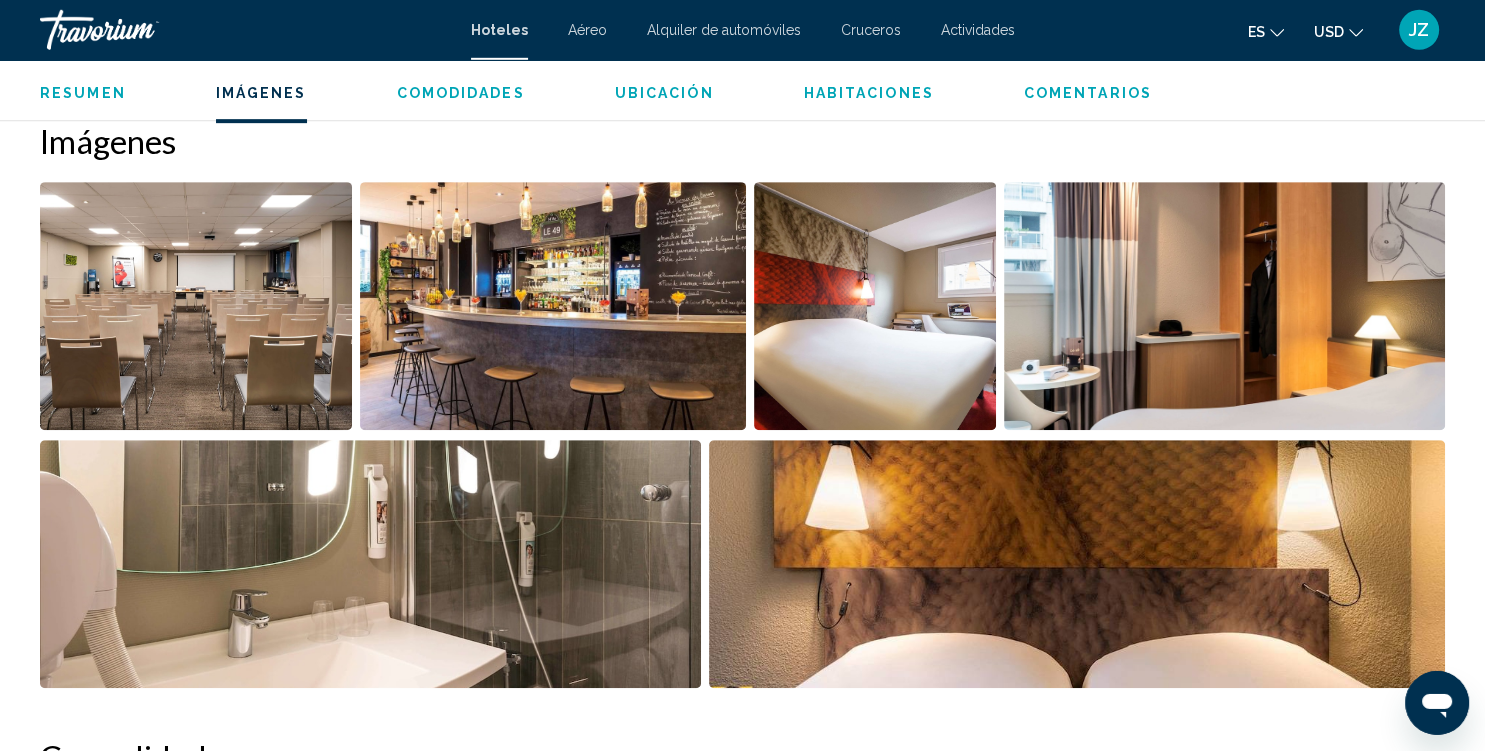 click at bounding box center (196, 306) 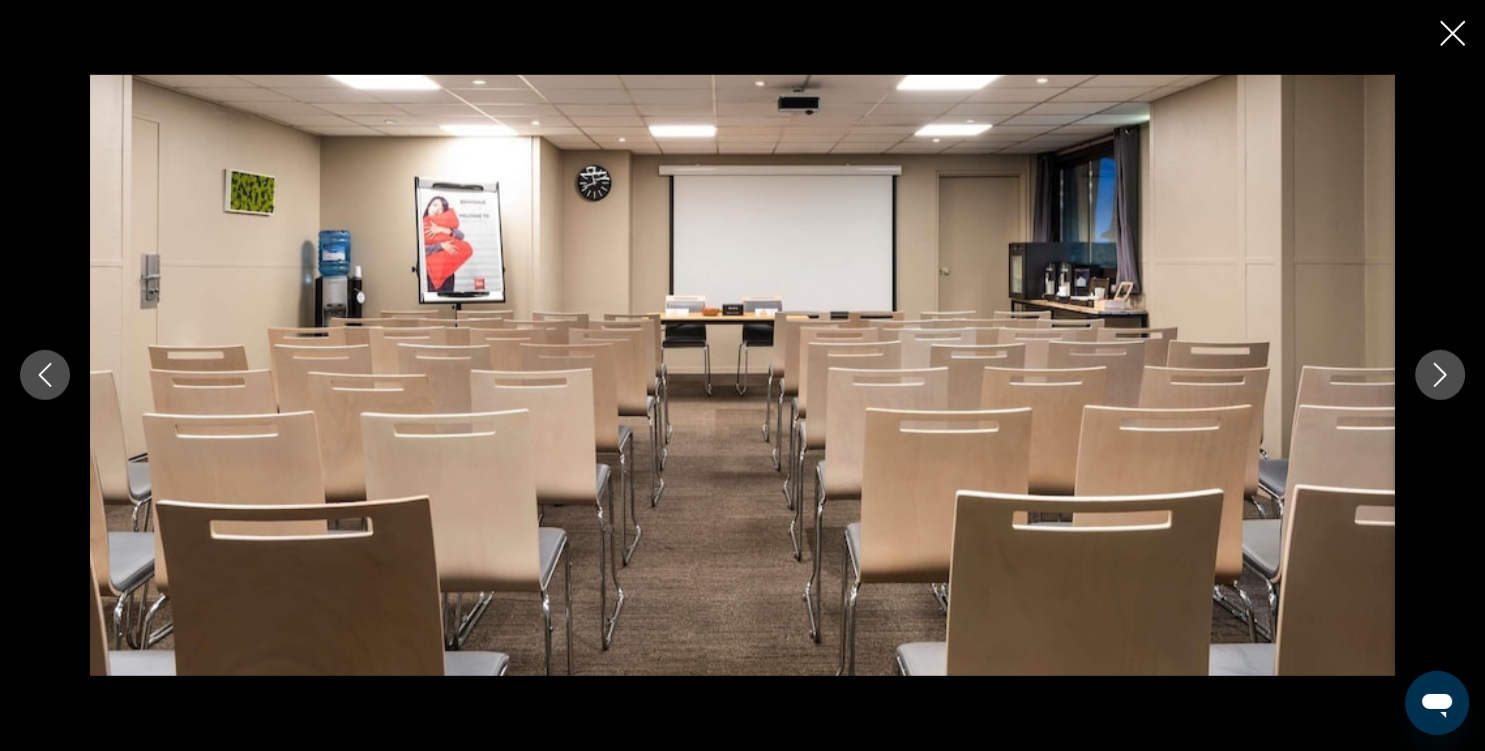 type 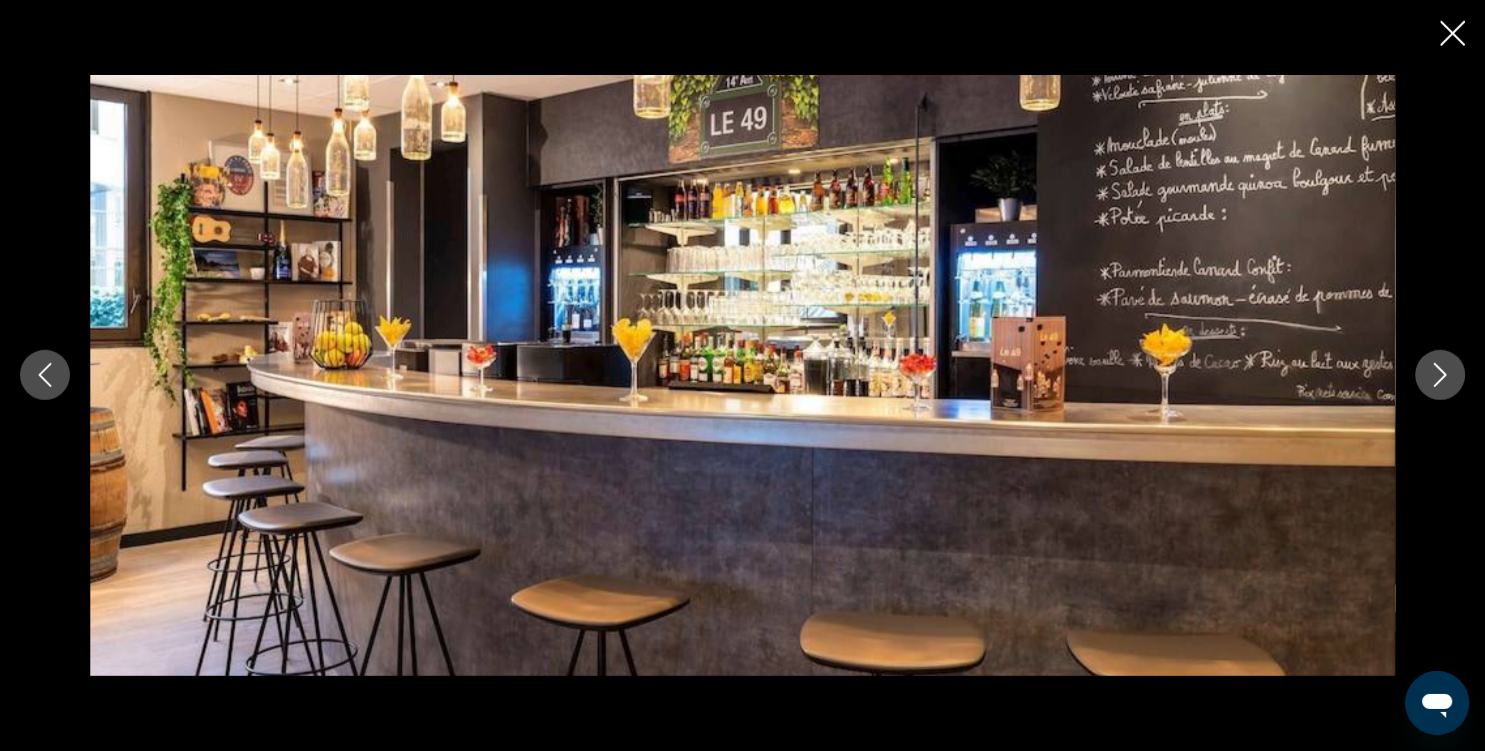 click at bounding box center (1440, 375) 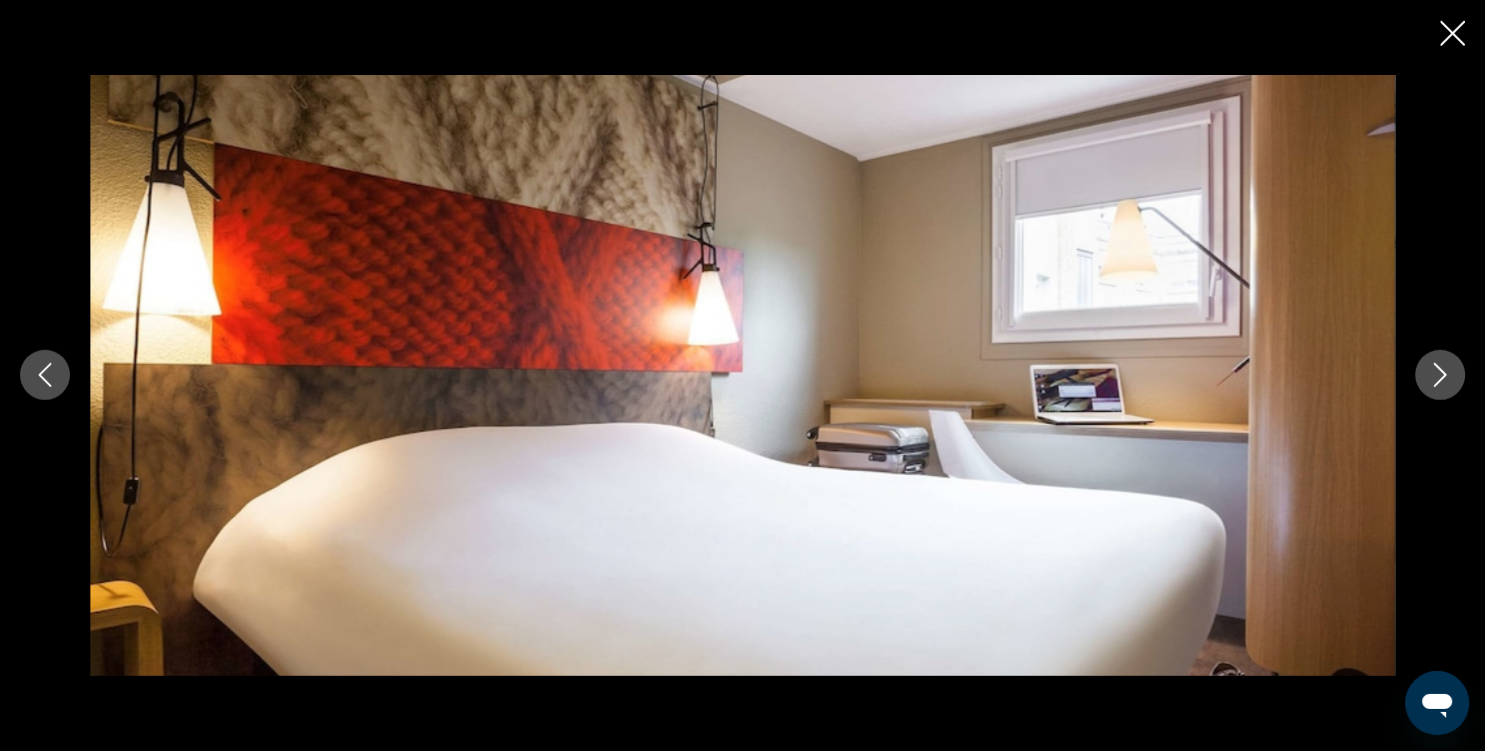 click at bounding box center (1440, 375) 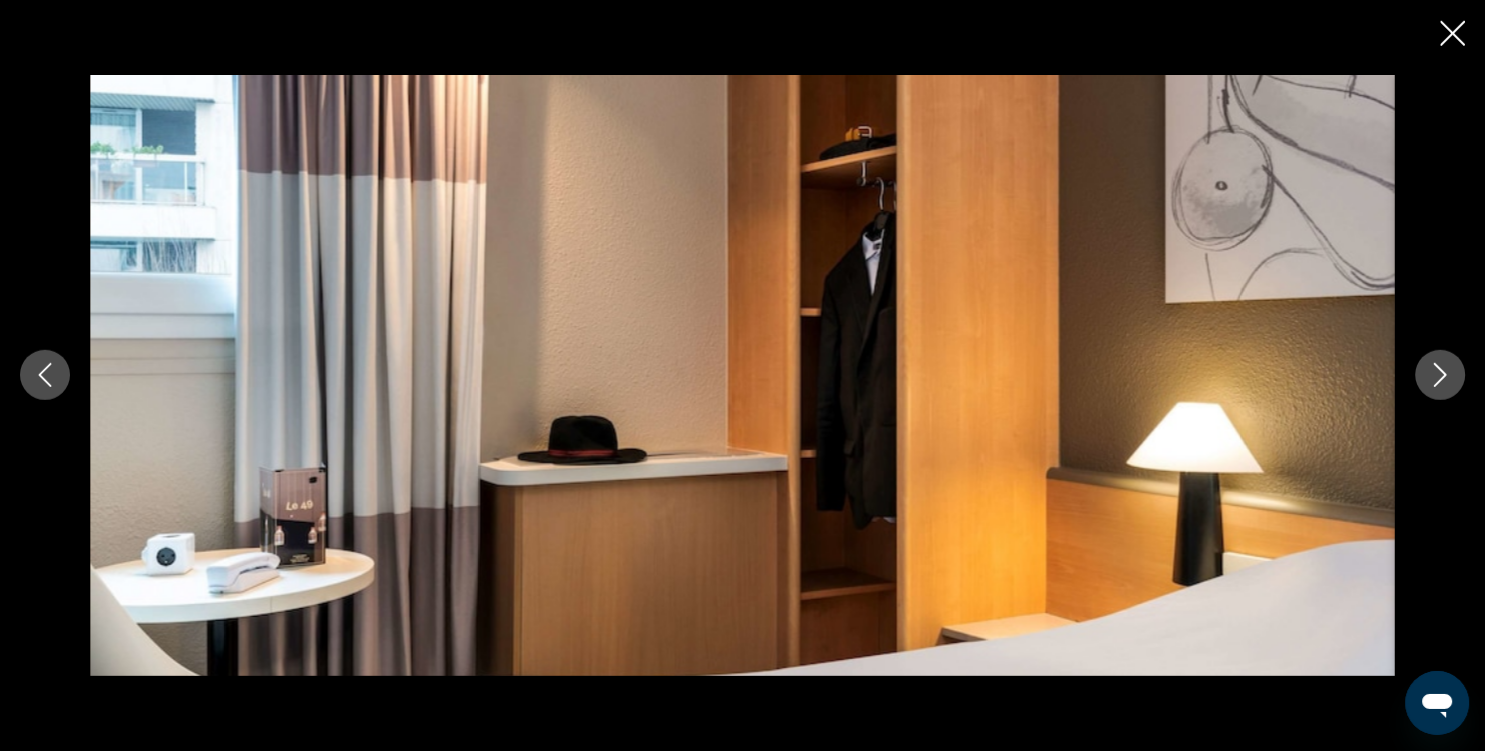 click at bounding box center (1440, 375) 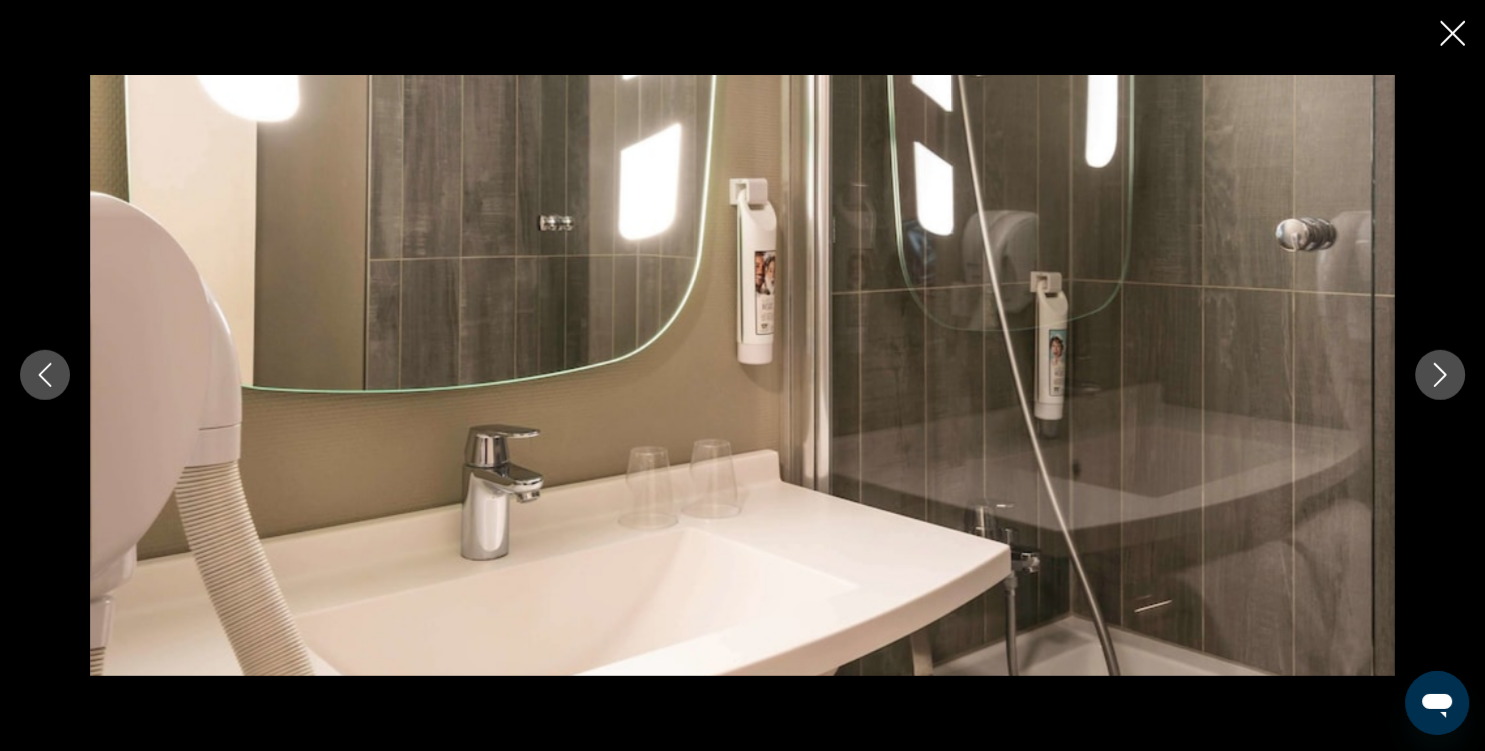 click at bounding box center (1440, 375) 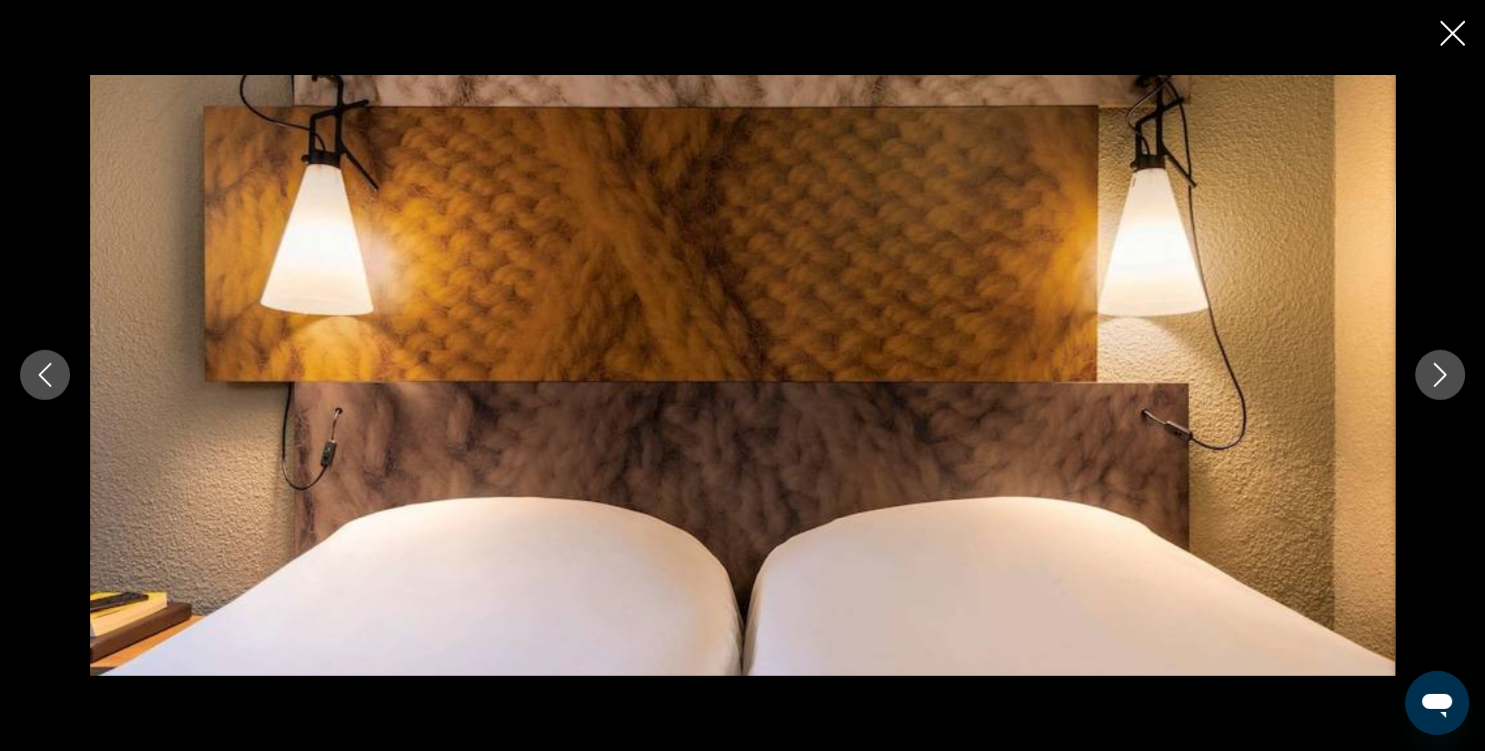 click at bounding box center (1440, 375) 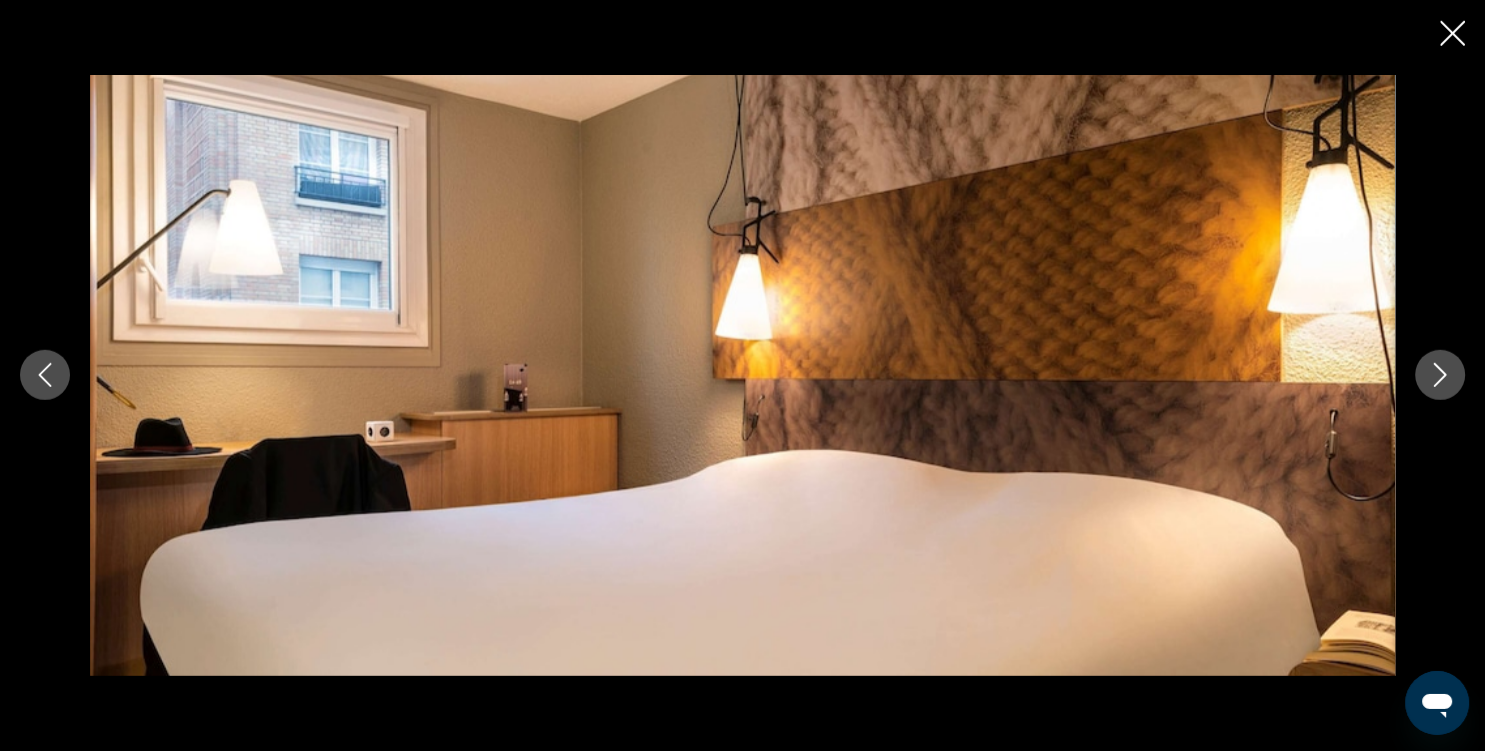 click at bounding box center (1440, 375) 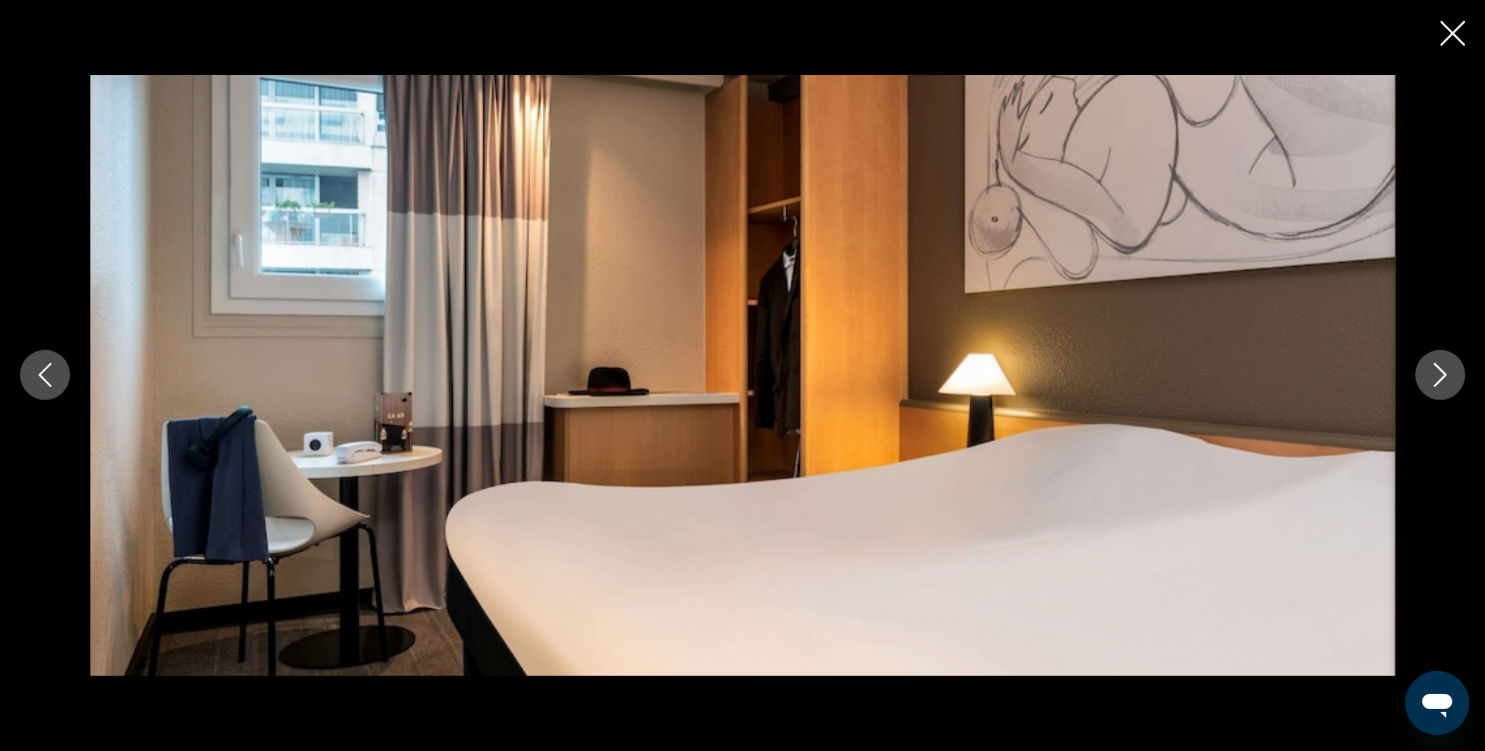 click at bounding box center (1440, 375) 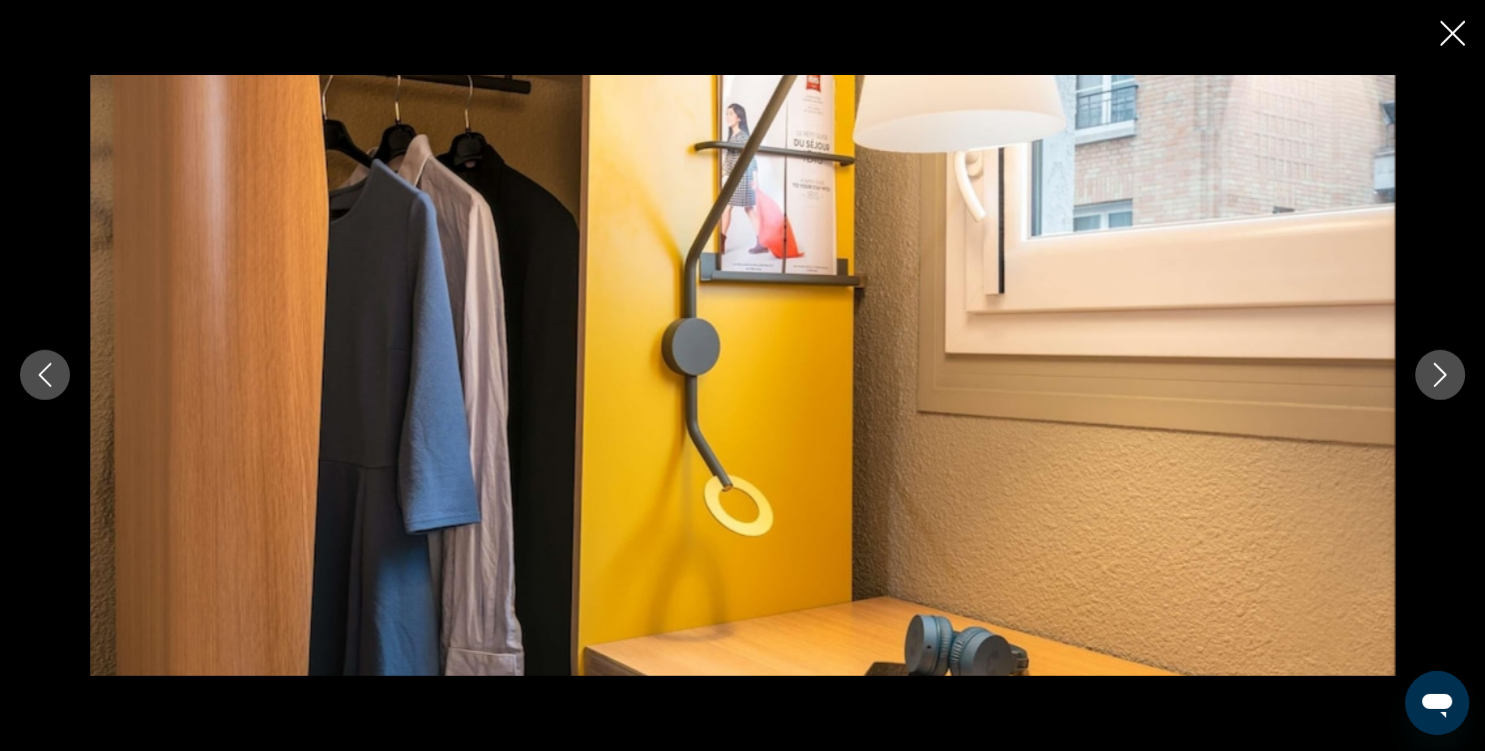 click at bounding box center [1440, 375] 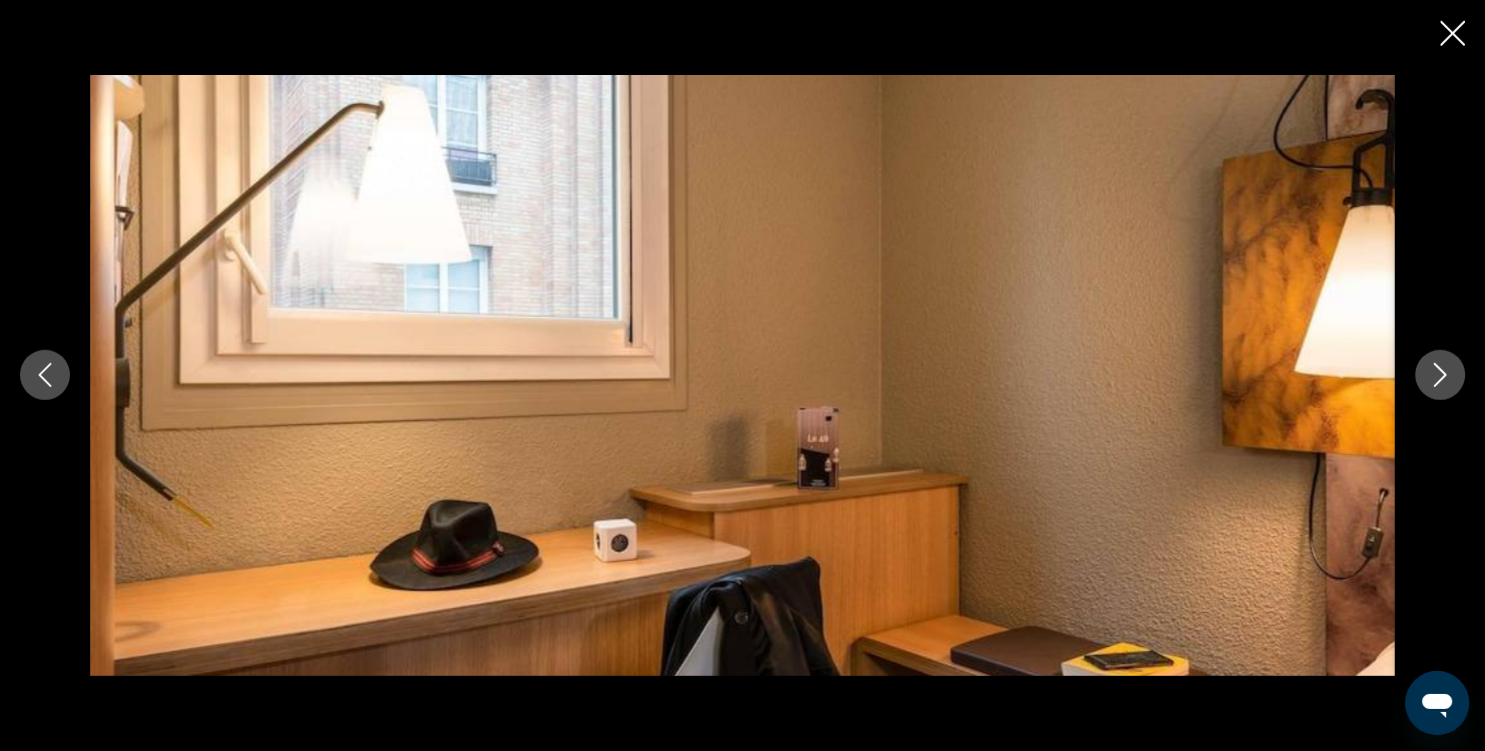click at bounding box center (1440, 375) 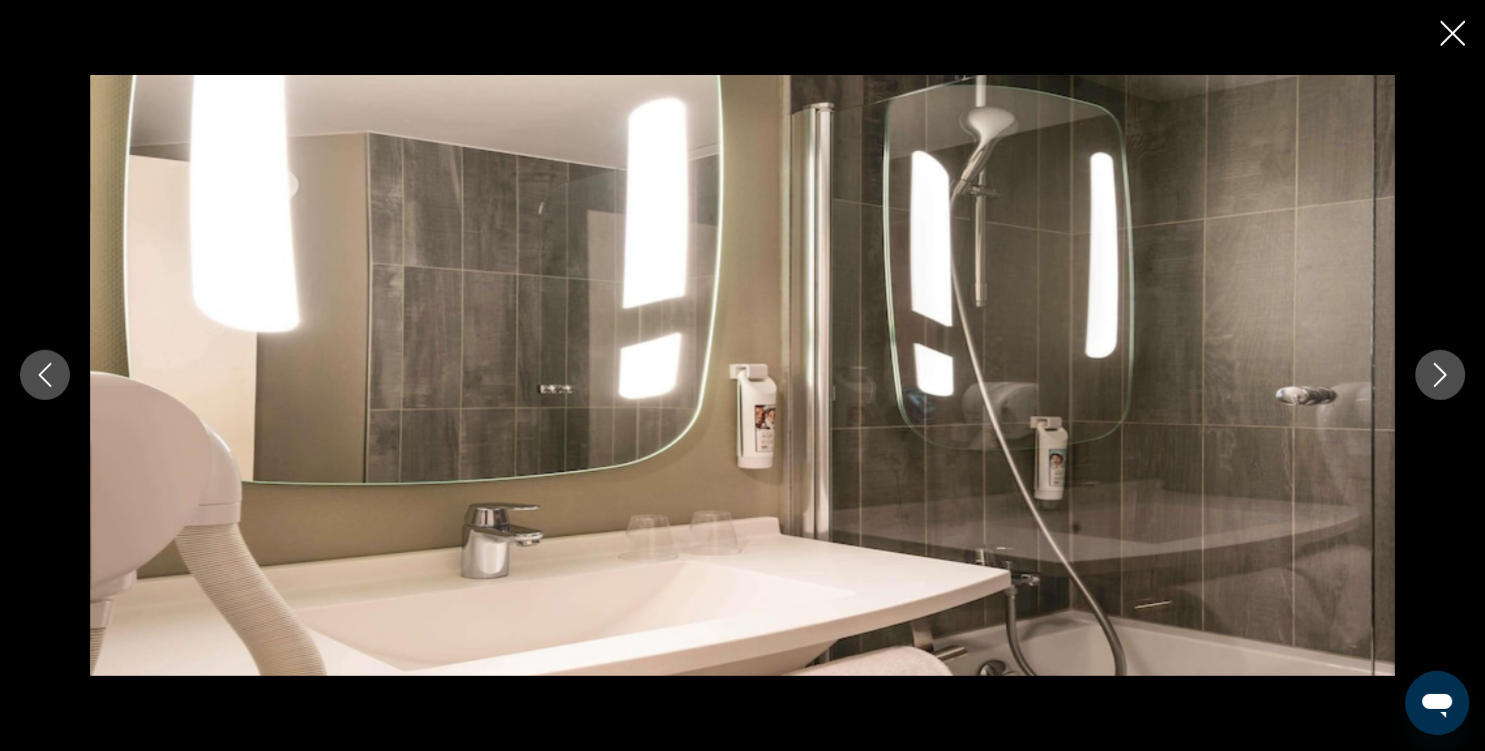 click at bounding box center [1440, 375] 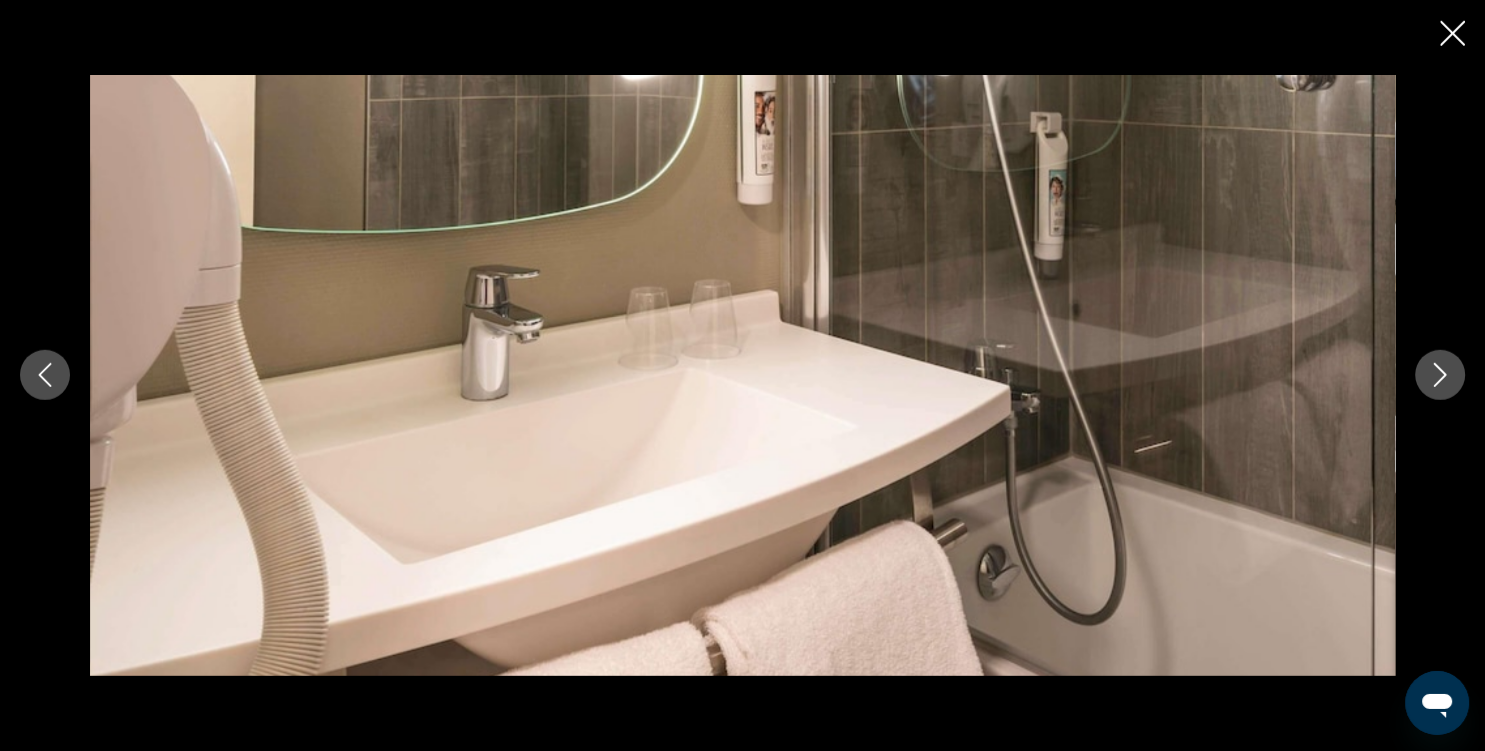 click 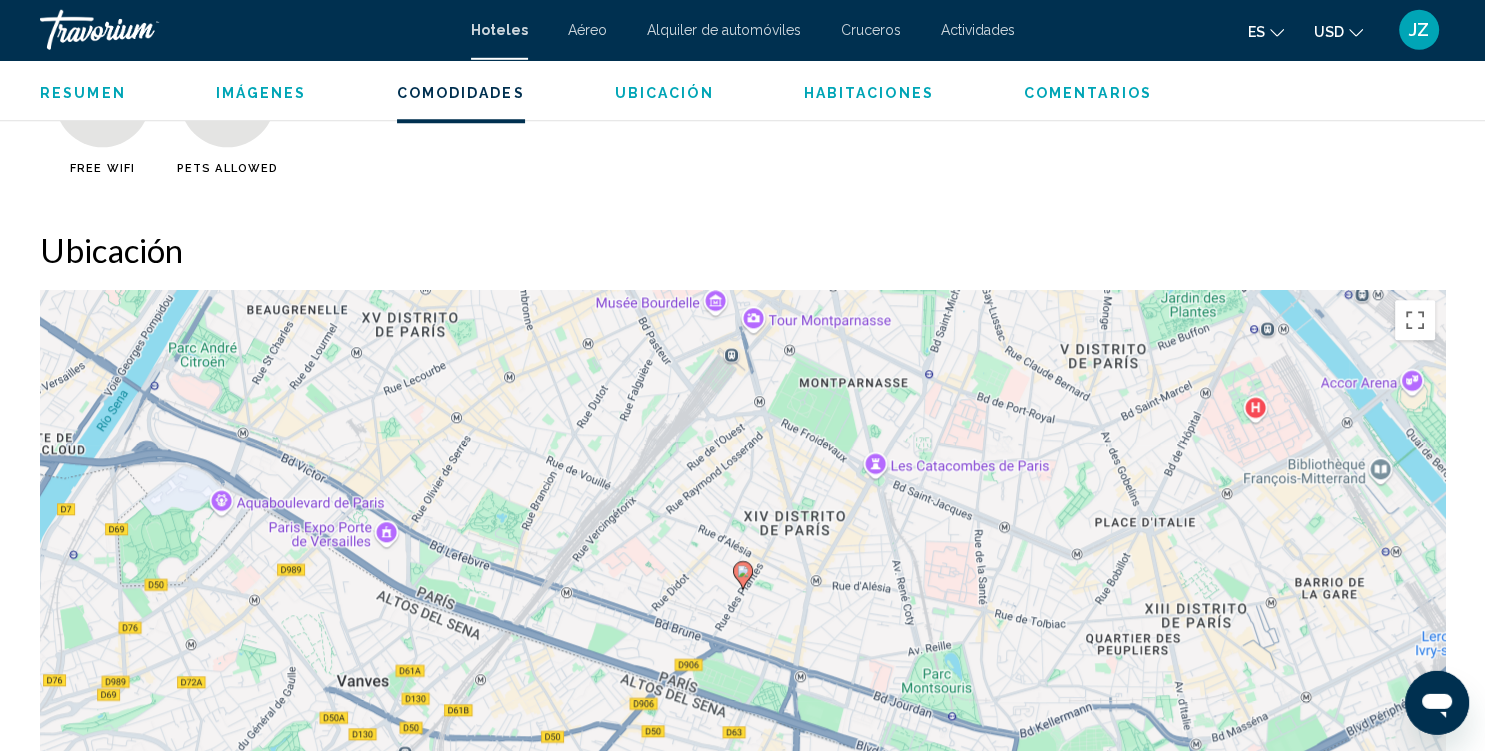 scroll, scrollTop: 1728, scrollLeft: 0, axis: vertical 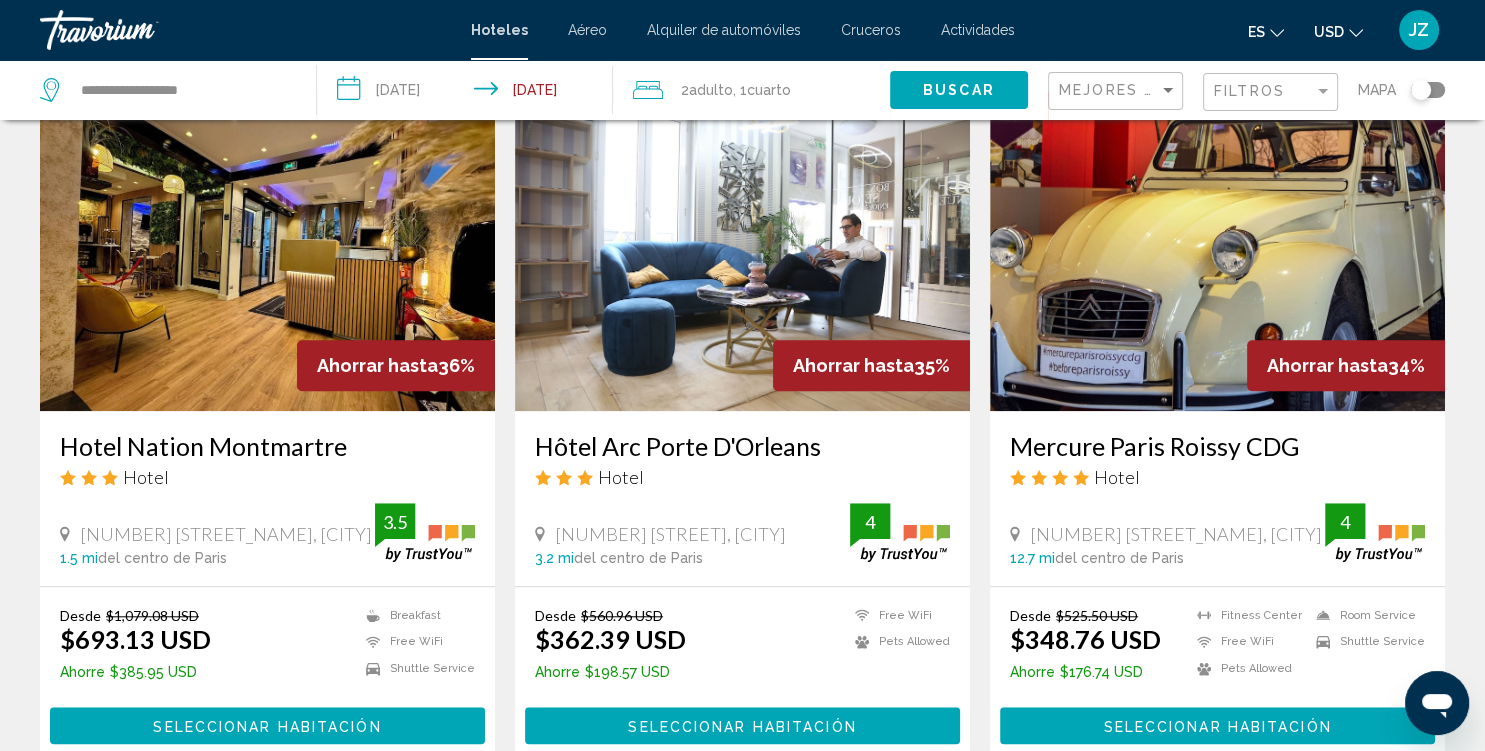 drag, startPoint x: 1476, startPoint y: 45, endPoint x: 1484, endPoint y: 401, distance: 356.08987 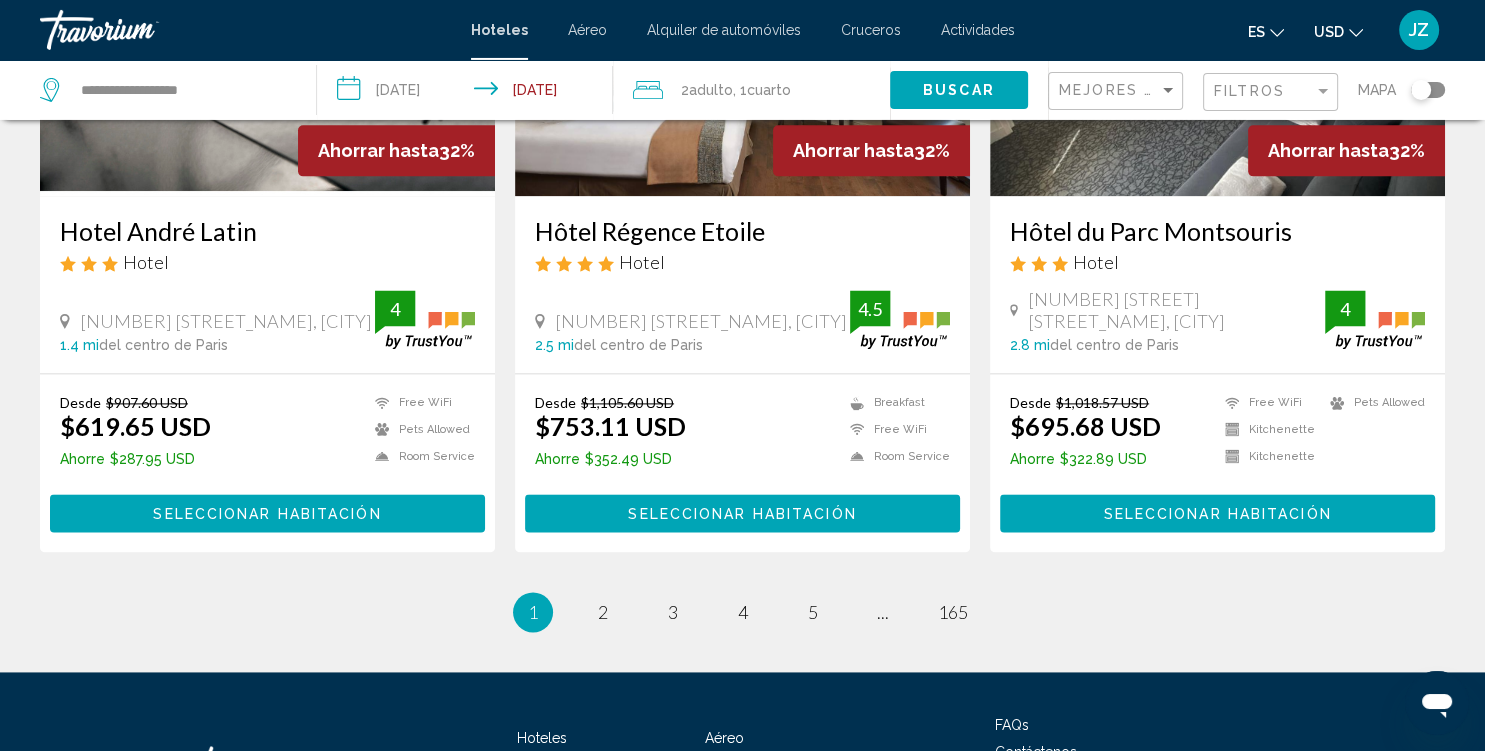 scroll, scrollTop: 2519, scrollLeft: 0, axis: vertical 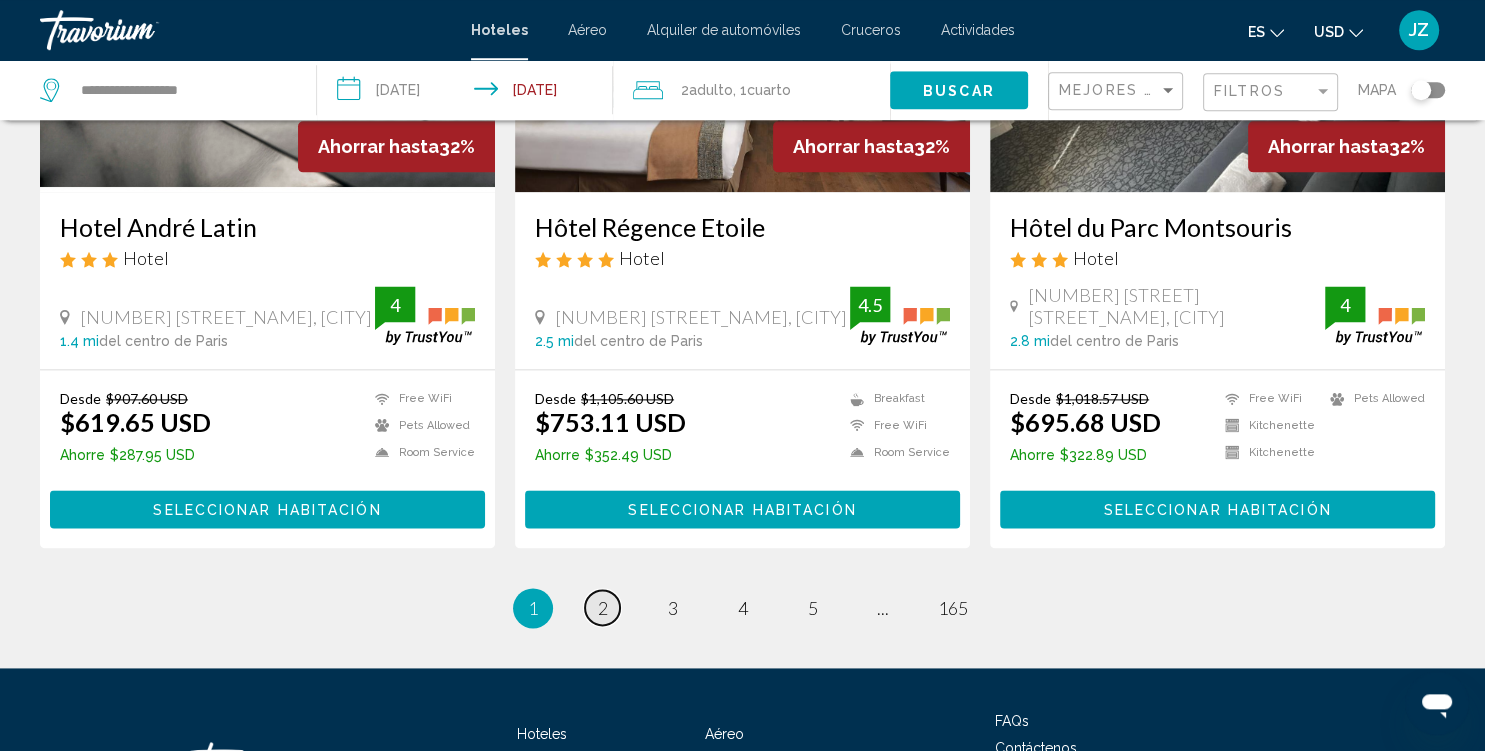click on "2" at bounding box center [603, 608] 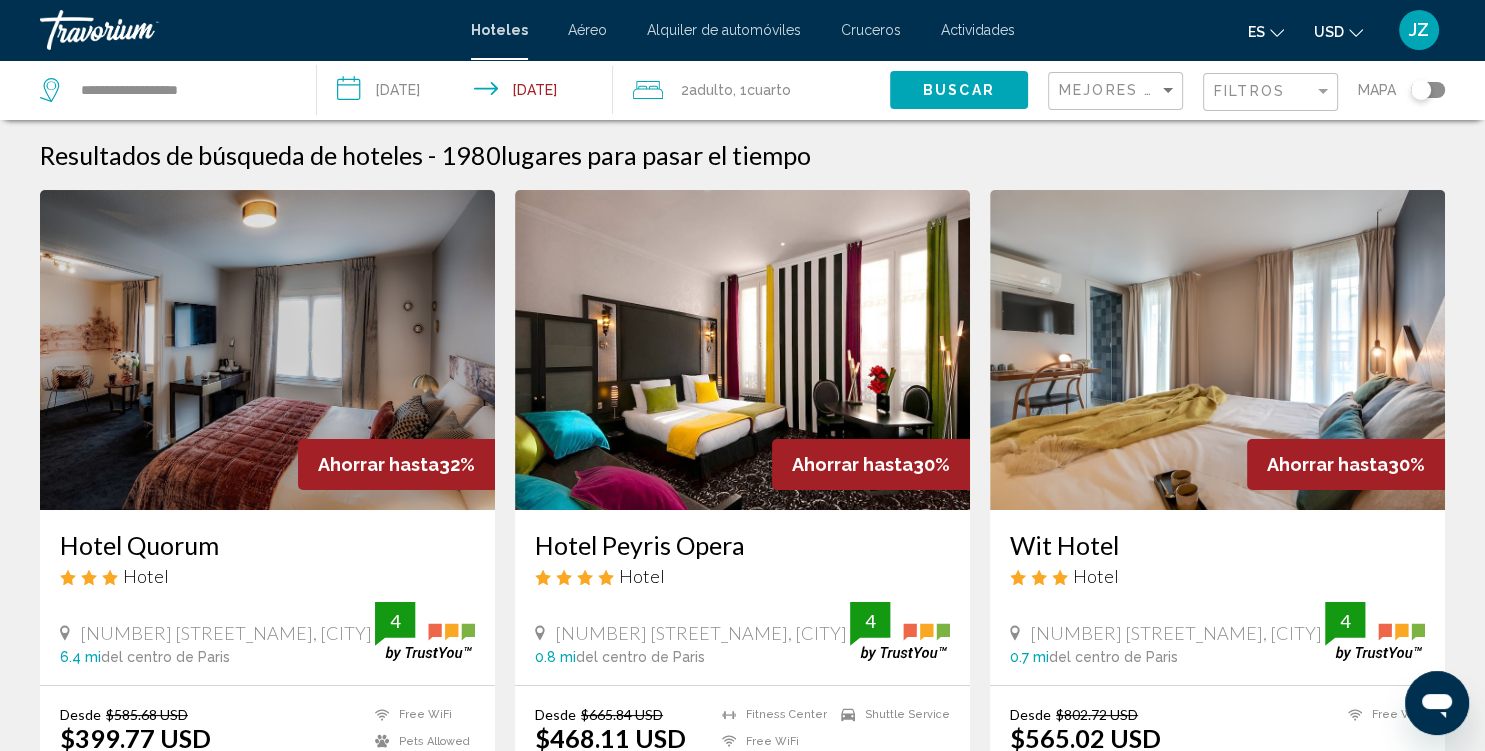 scroll, scrollTop: 0, scrollLeft: 0, axis: both 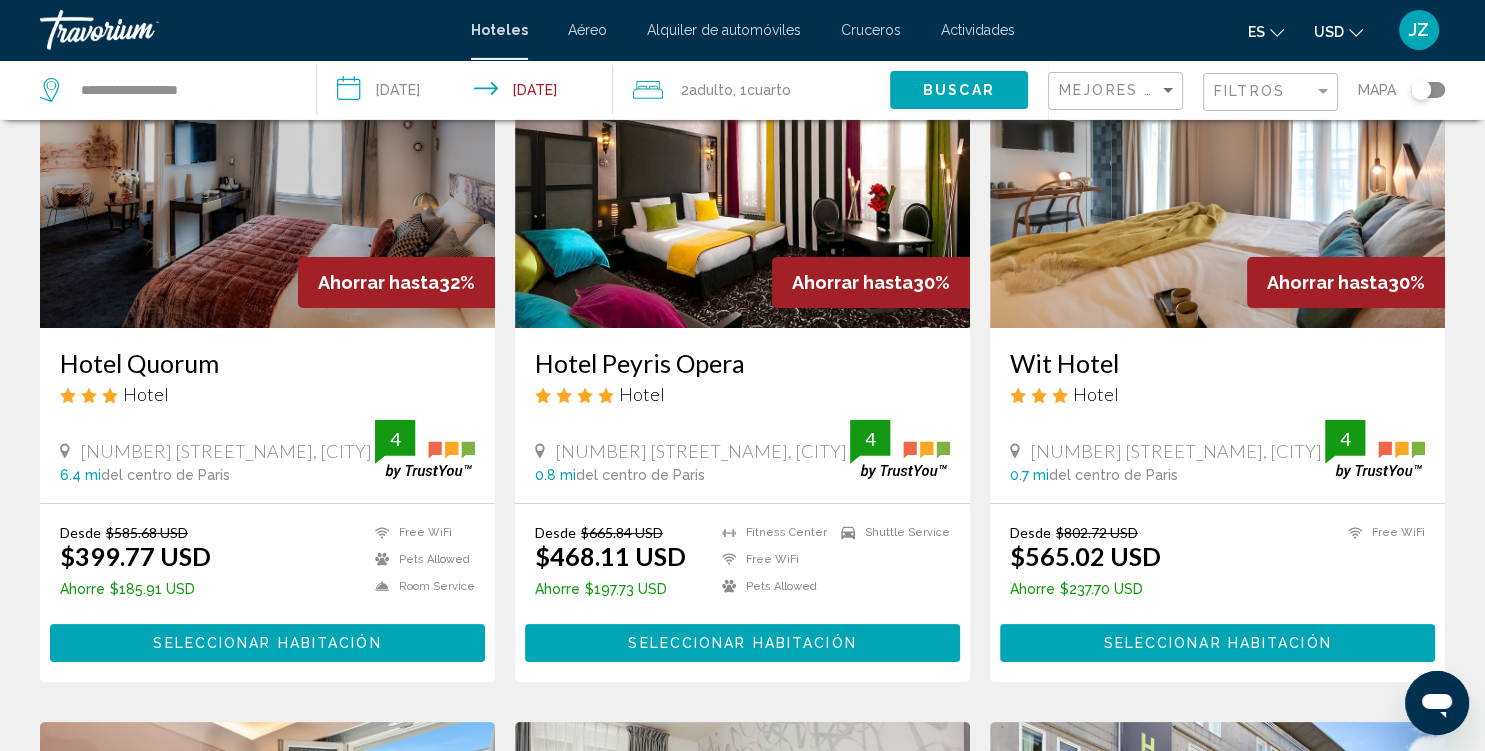click at bounding box center [267, 168] 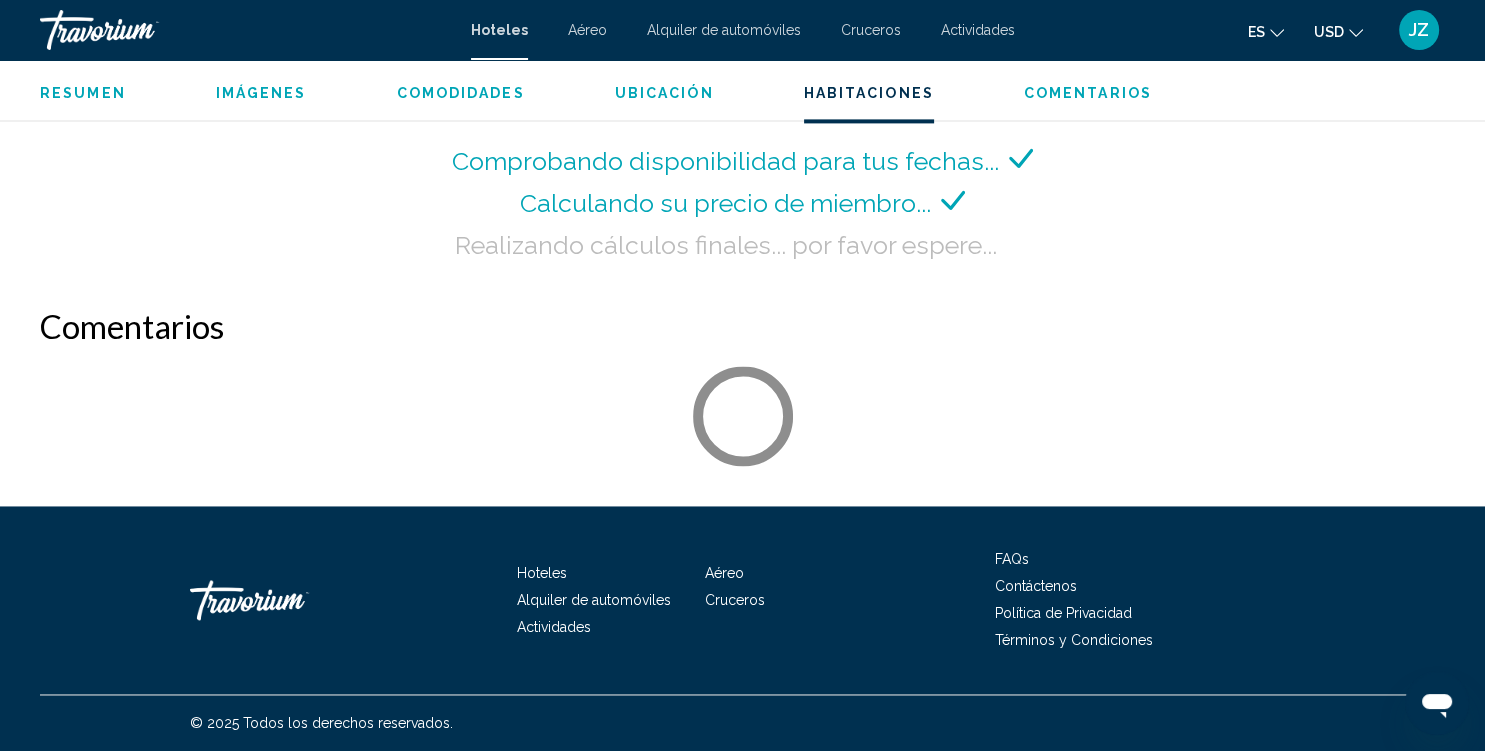 scroll, scrollTop: 2824, scrollLeft: 0, axis: vertical 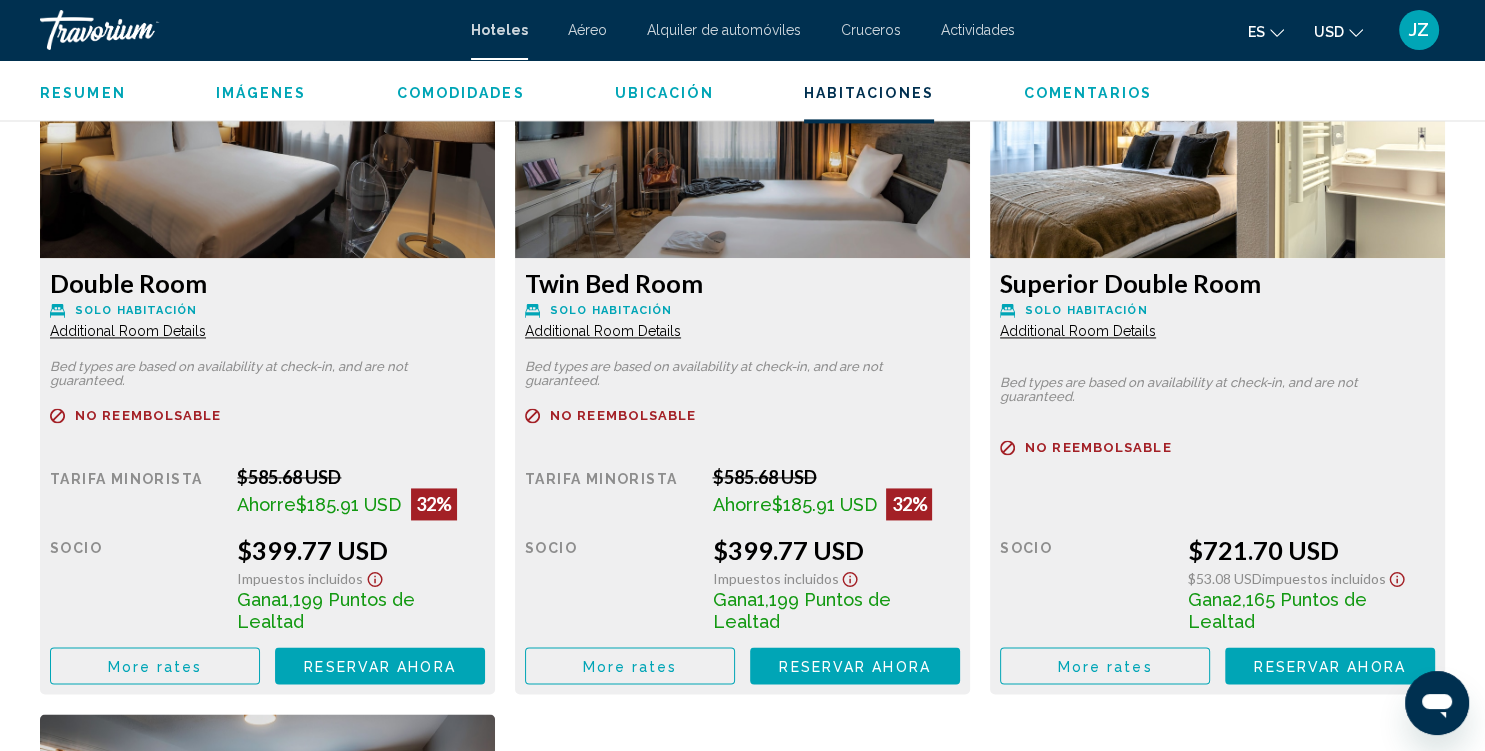 click on "Imágenes" at bounding box center [261, 93] 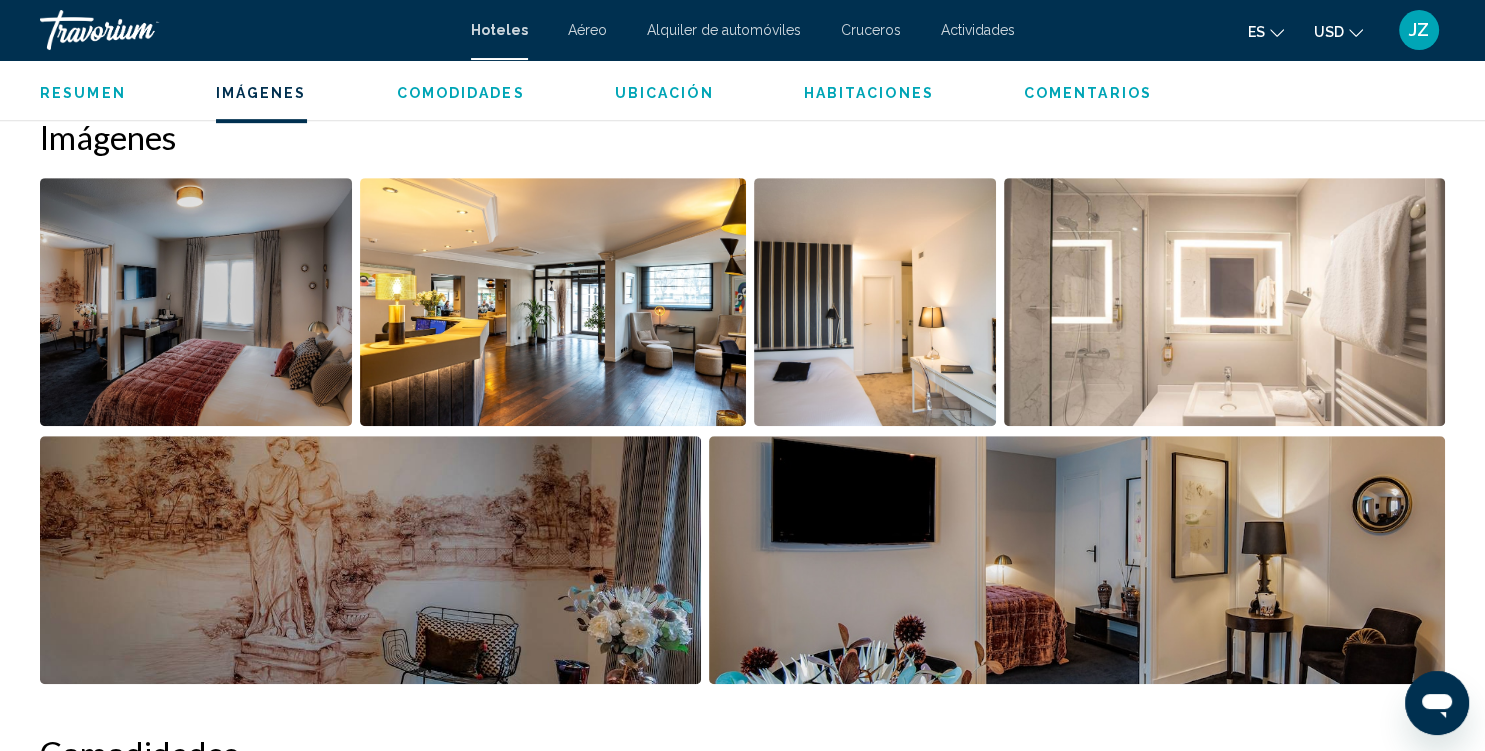 scroll, scrollTop: 977, scrollLeft: 0, axis: vertical 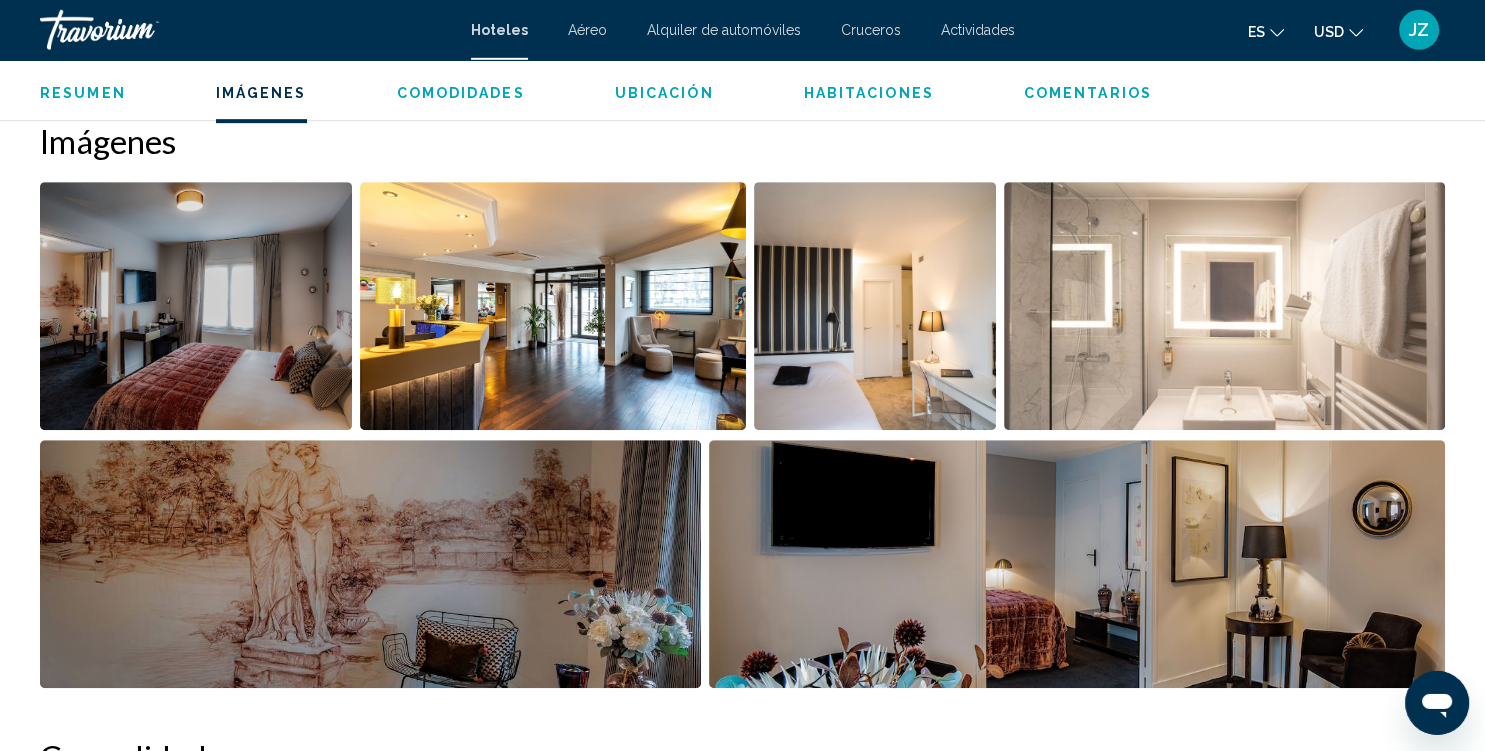 click at bounding box center (196, 306) 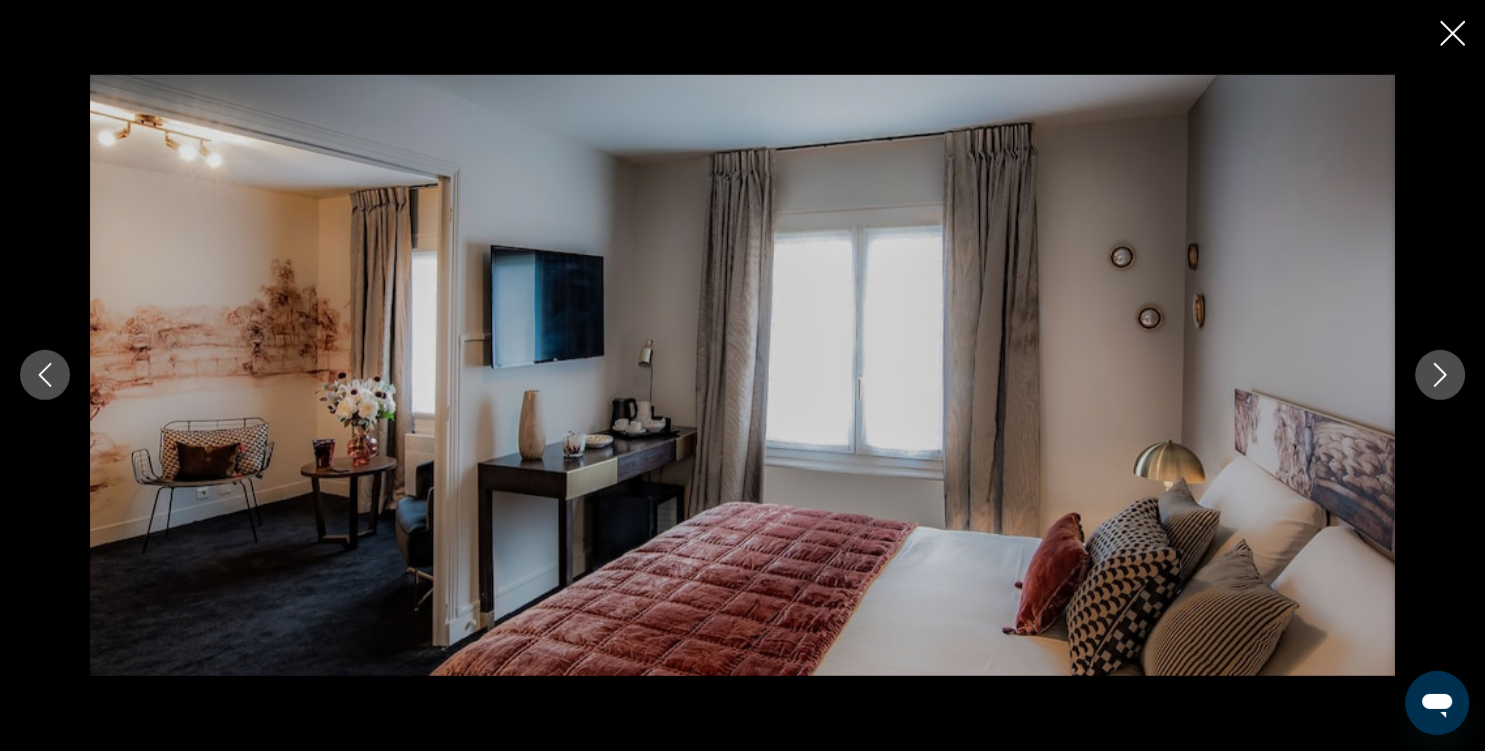 type 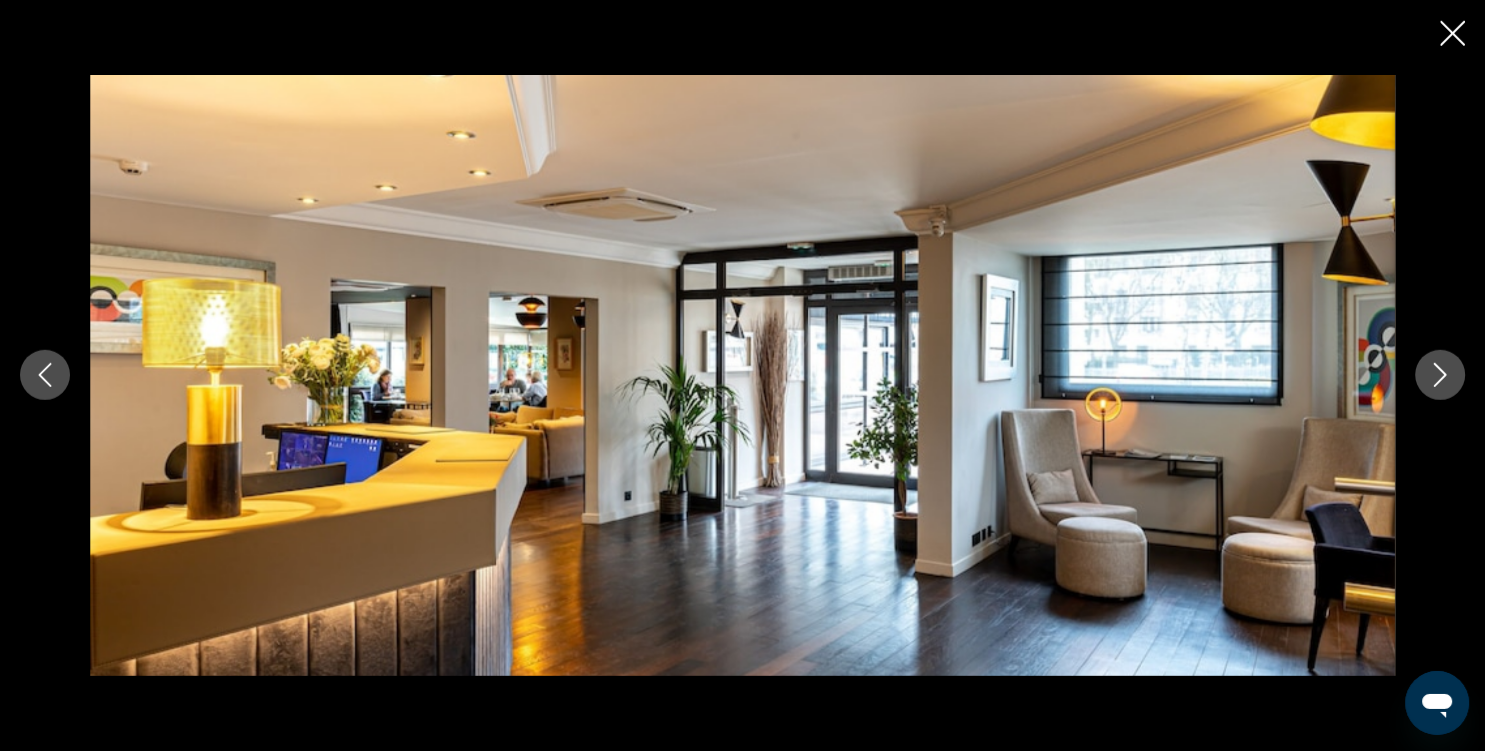 type 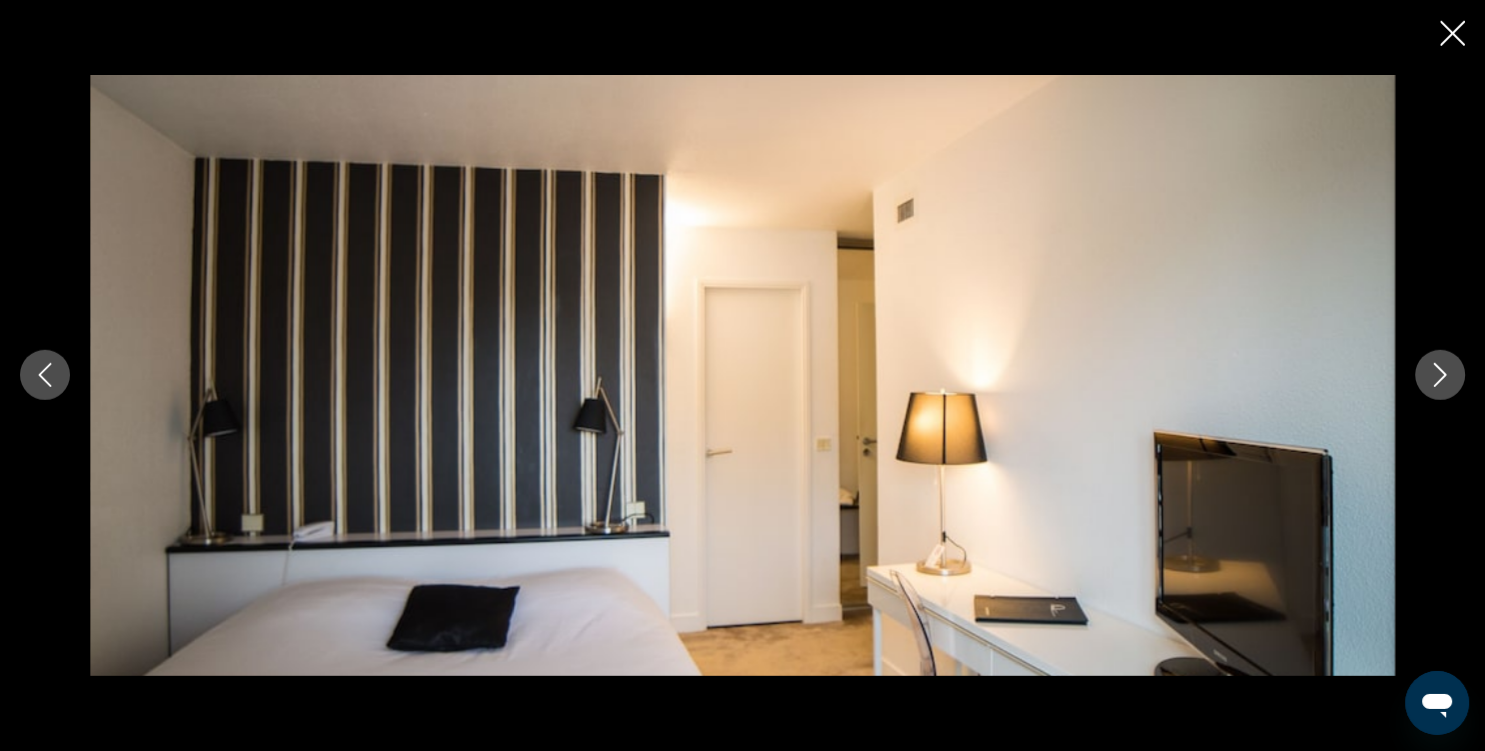 click at bounding box center (1440, 375) 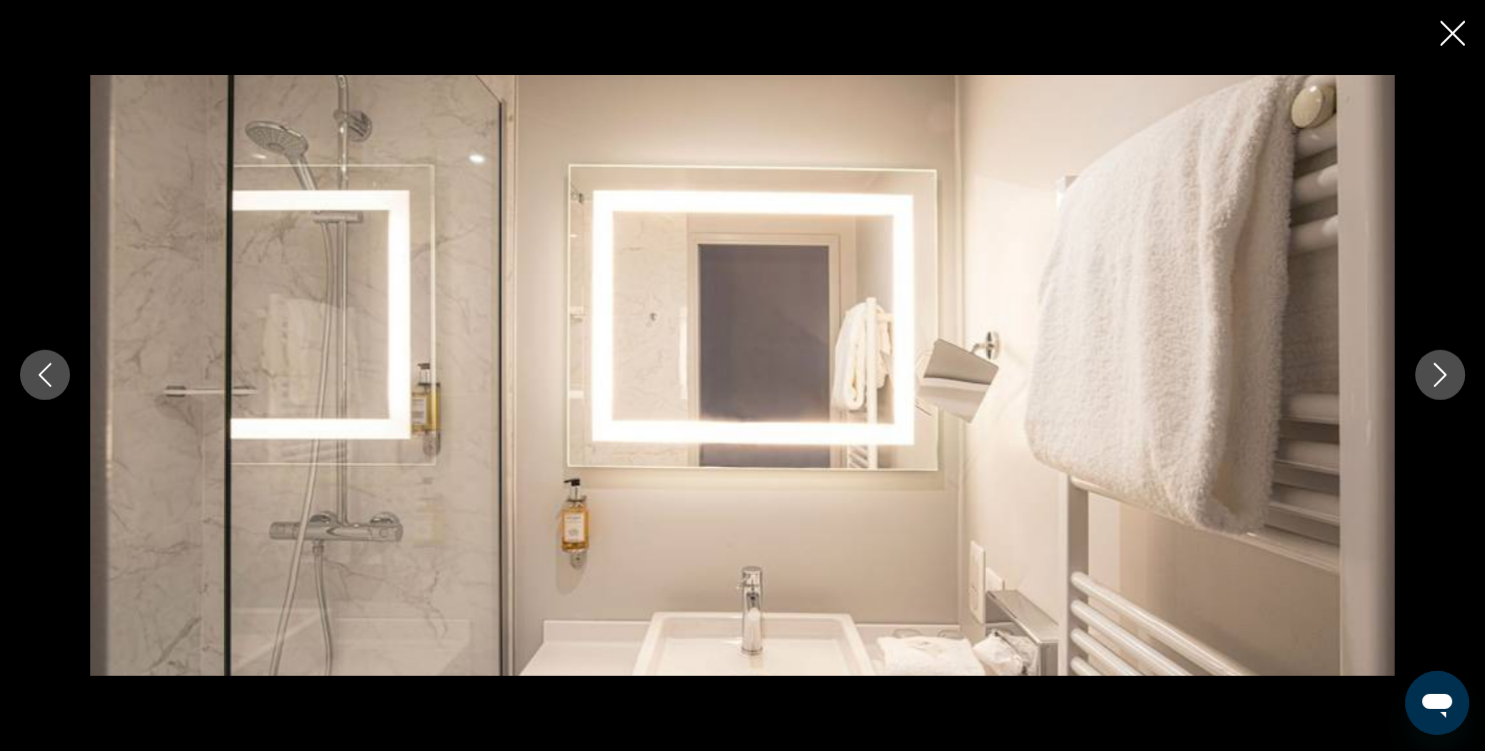 click at bounding box center [1440, 375] 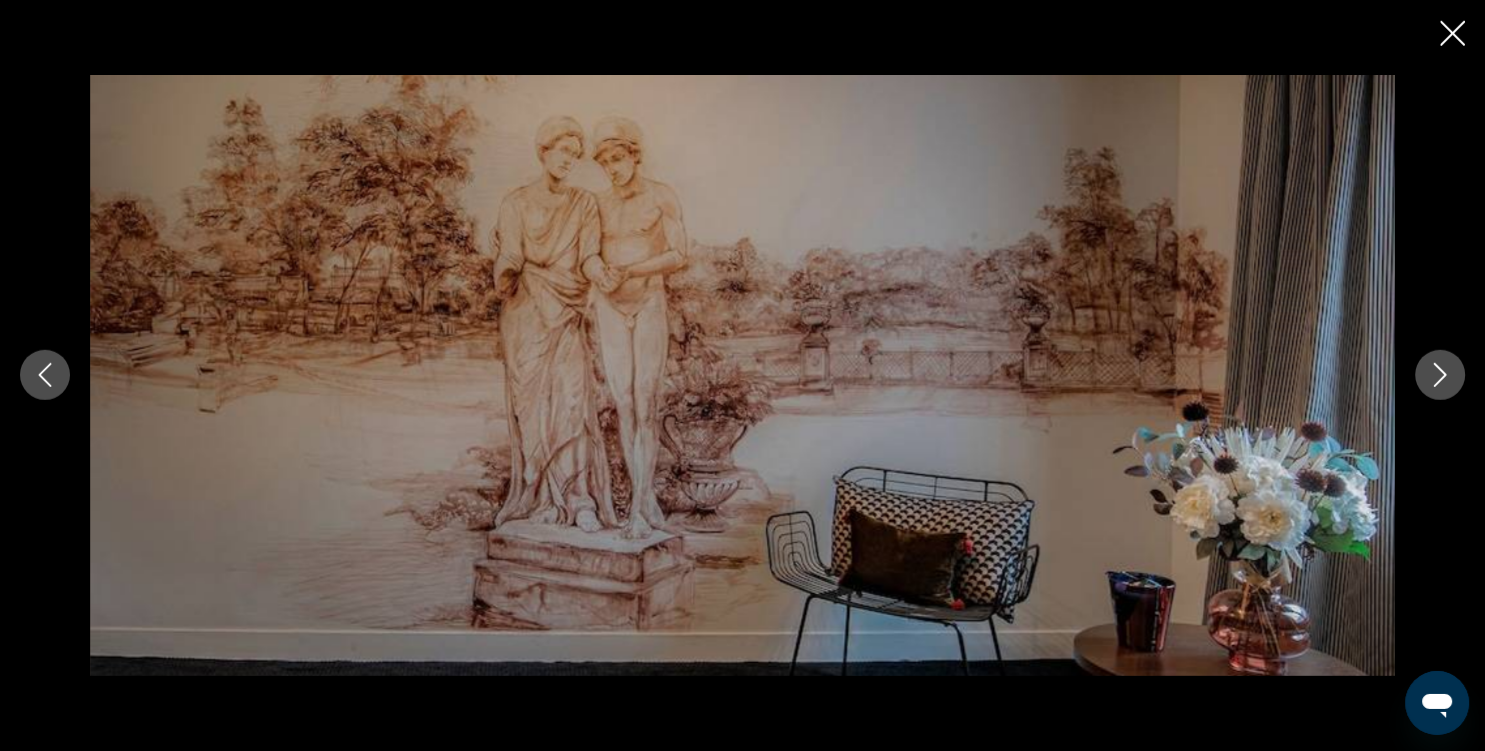 click 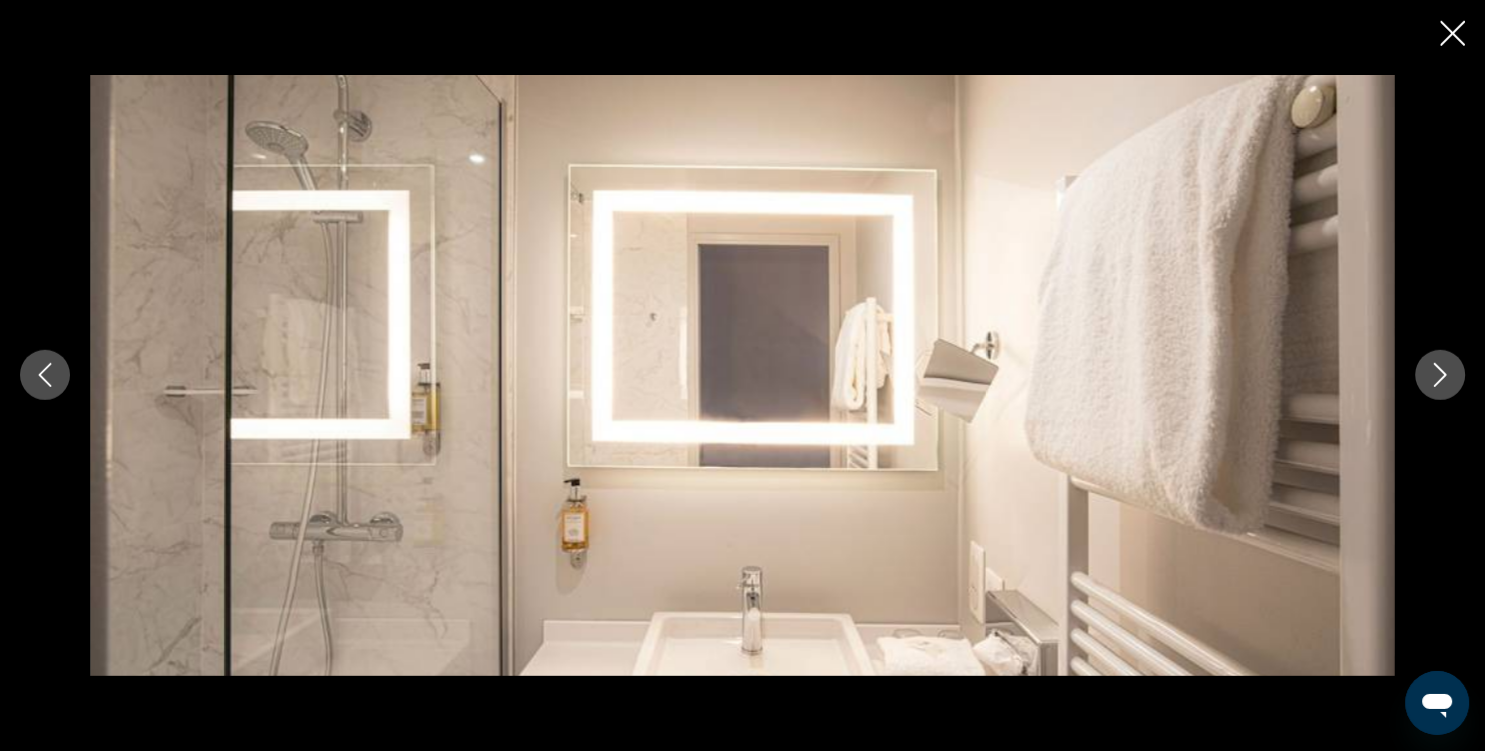 click 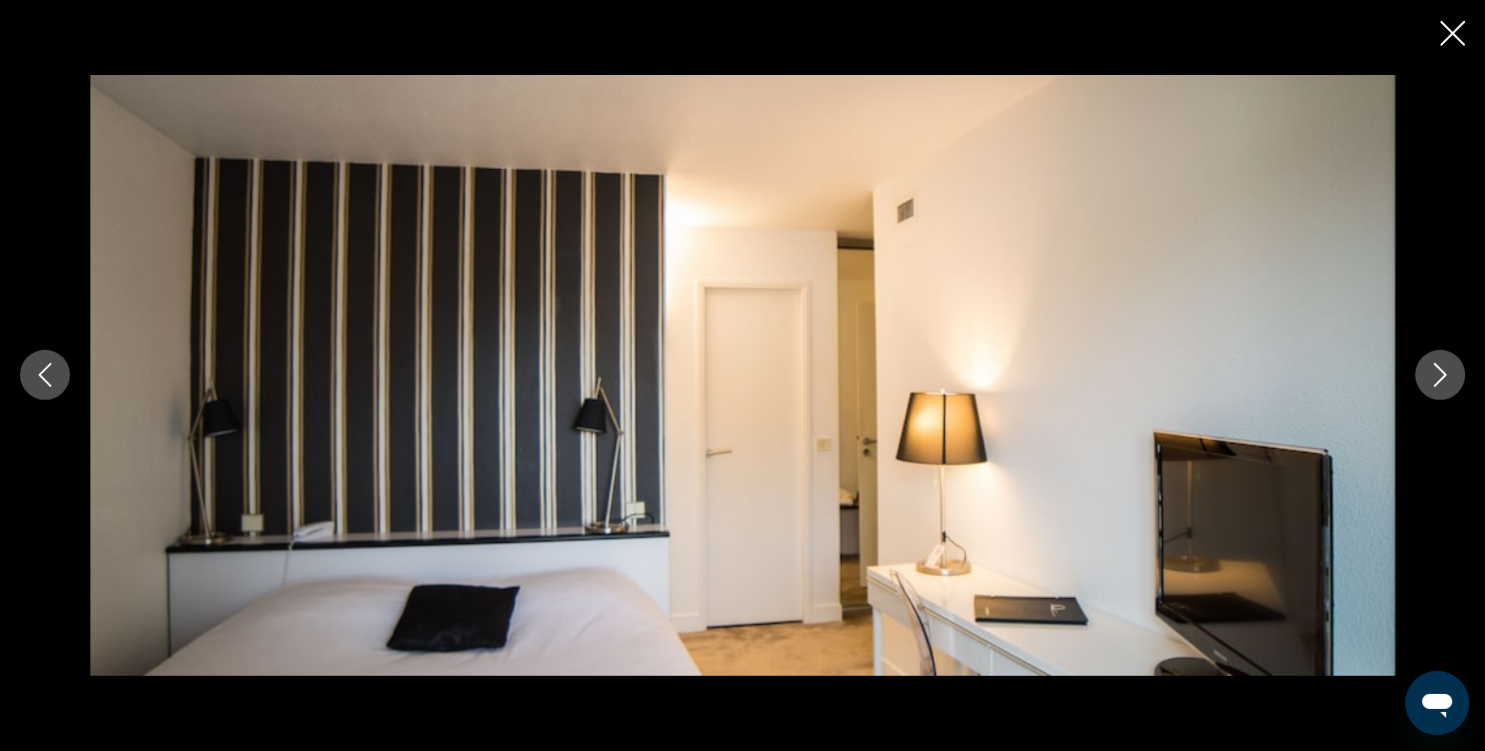 click 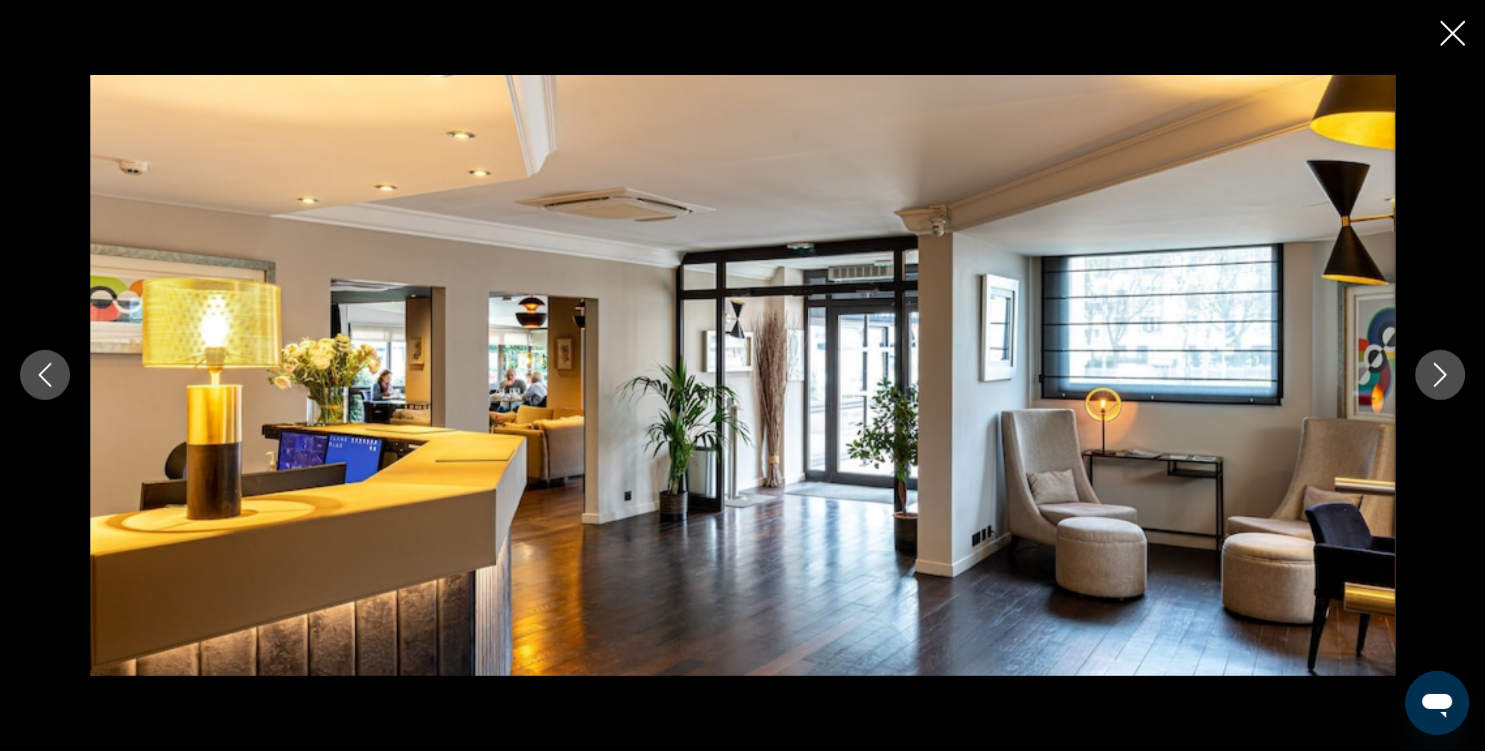 click 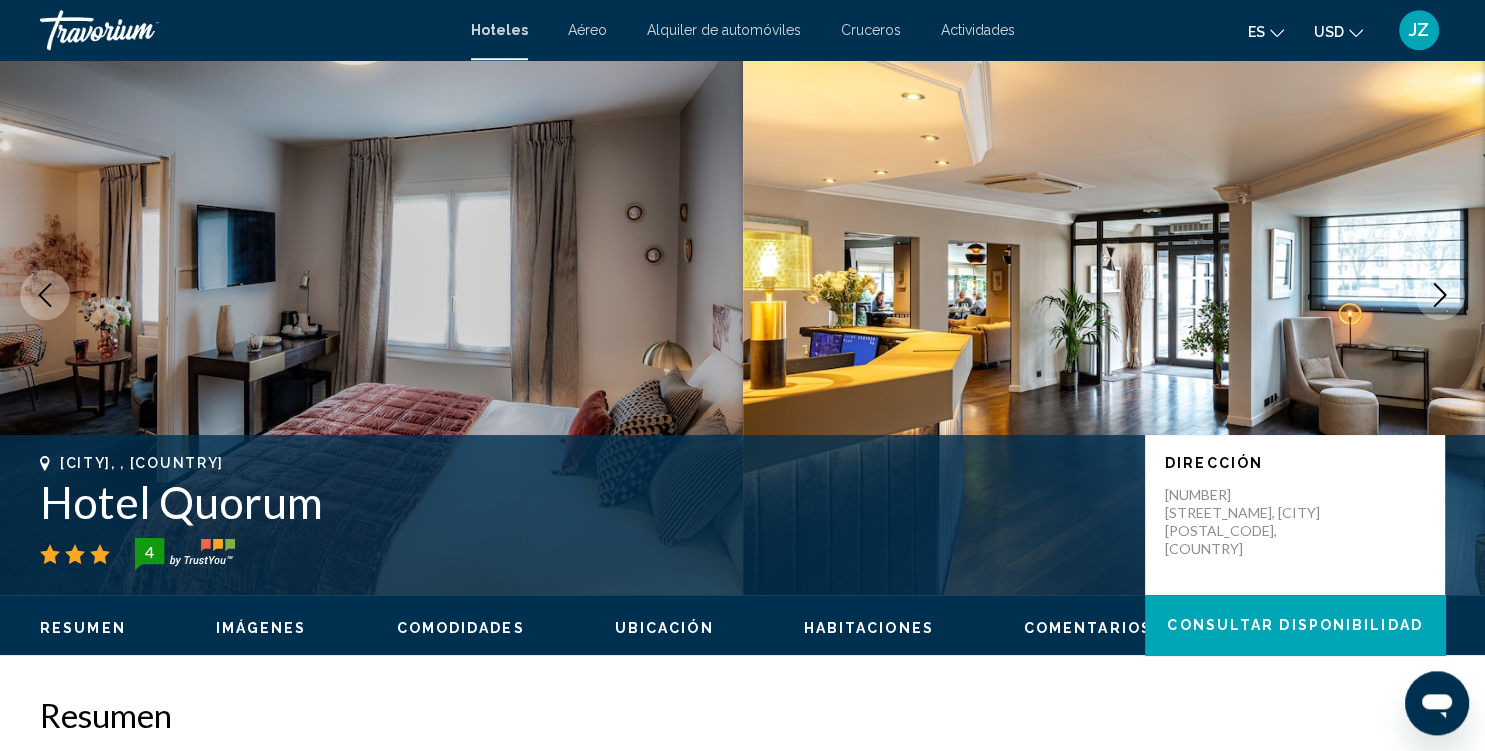 scroll, scrollTop: 53, scrollLeft: 0, axis: vertical 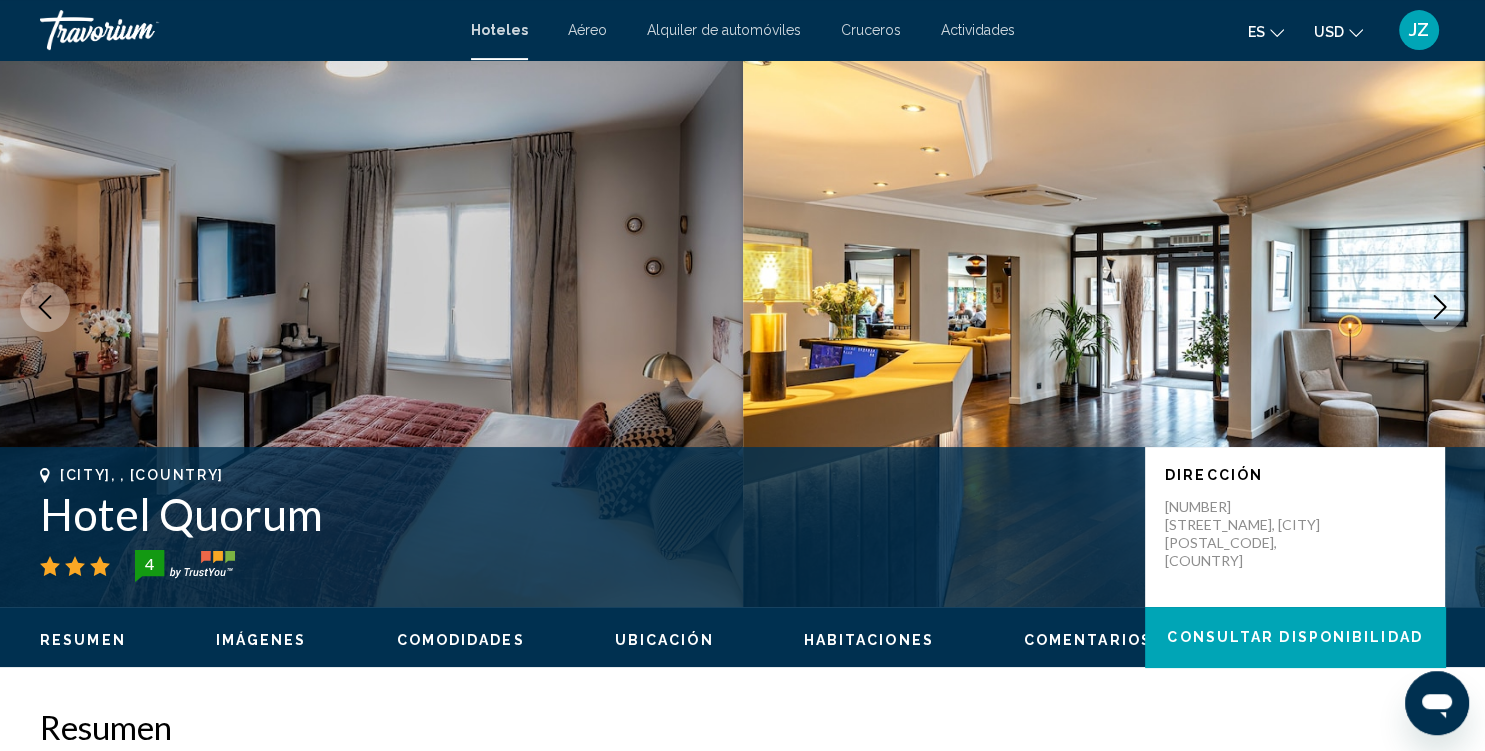 click on "Resumen
Imágenes
Comodidades
Ubicación
Habitaciones
Comentarios
Consultar disponibilidad" 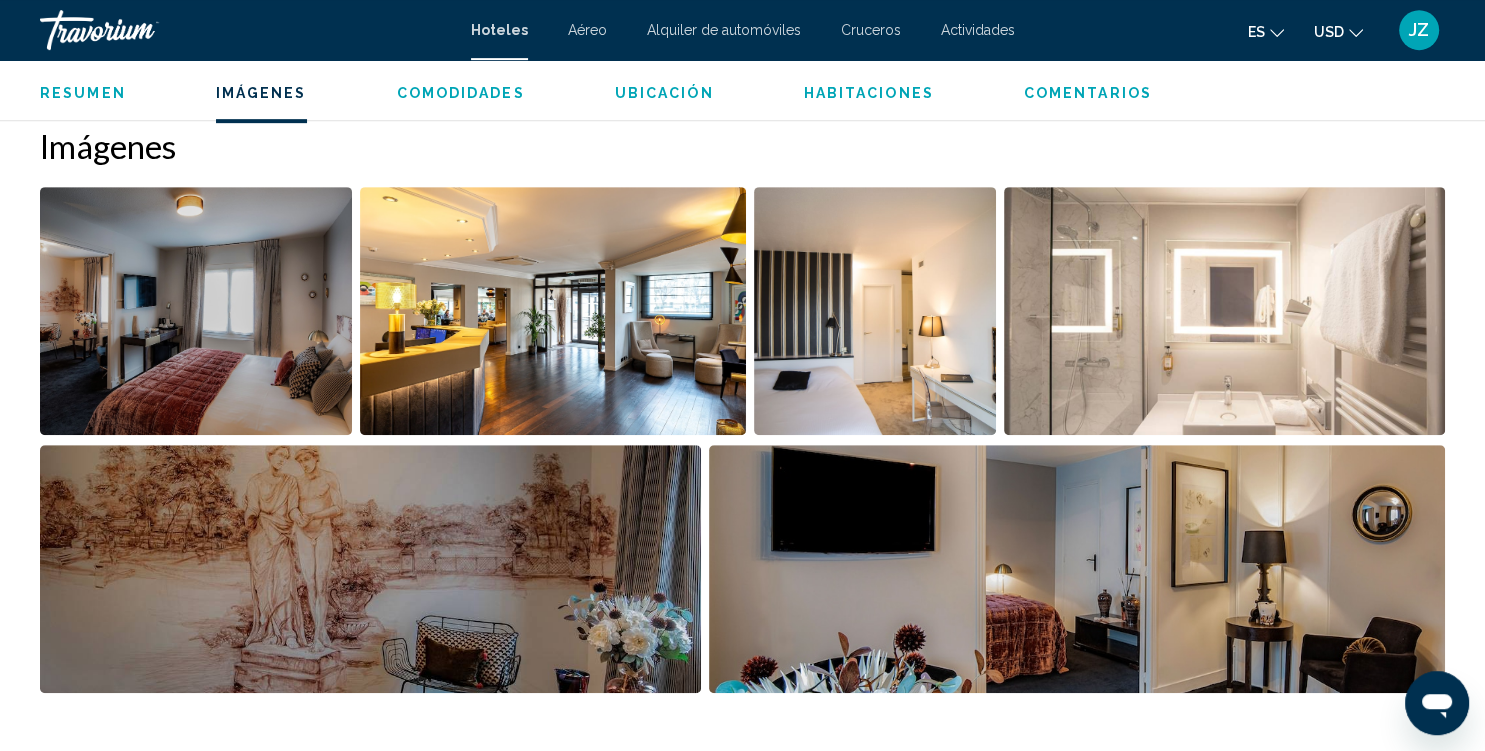 scroll, scrollTop: 976, scrollLeft: 0, axis: vertical 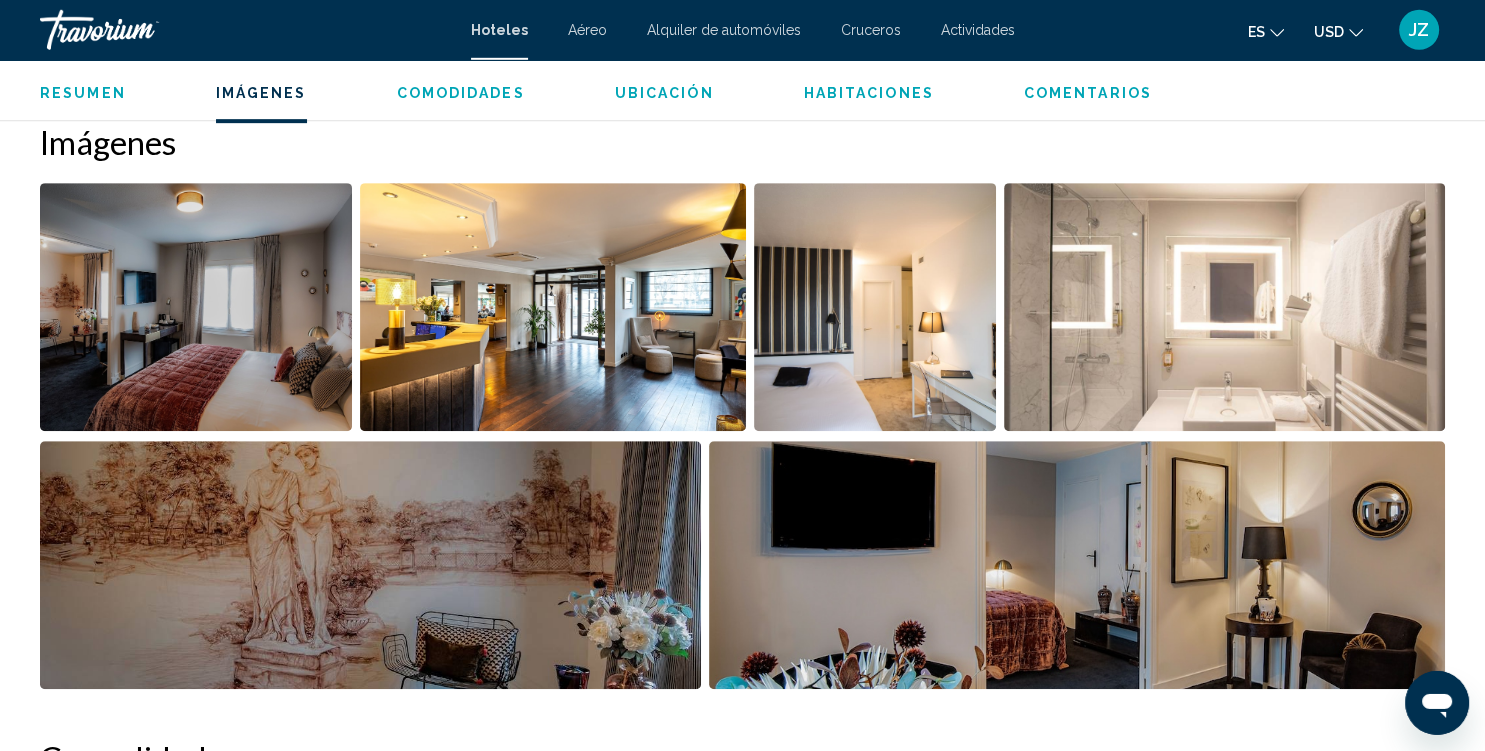 click at bounding box center [875, 307] 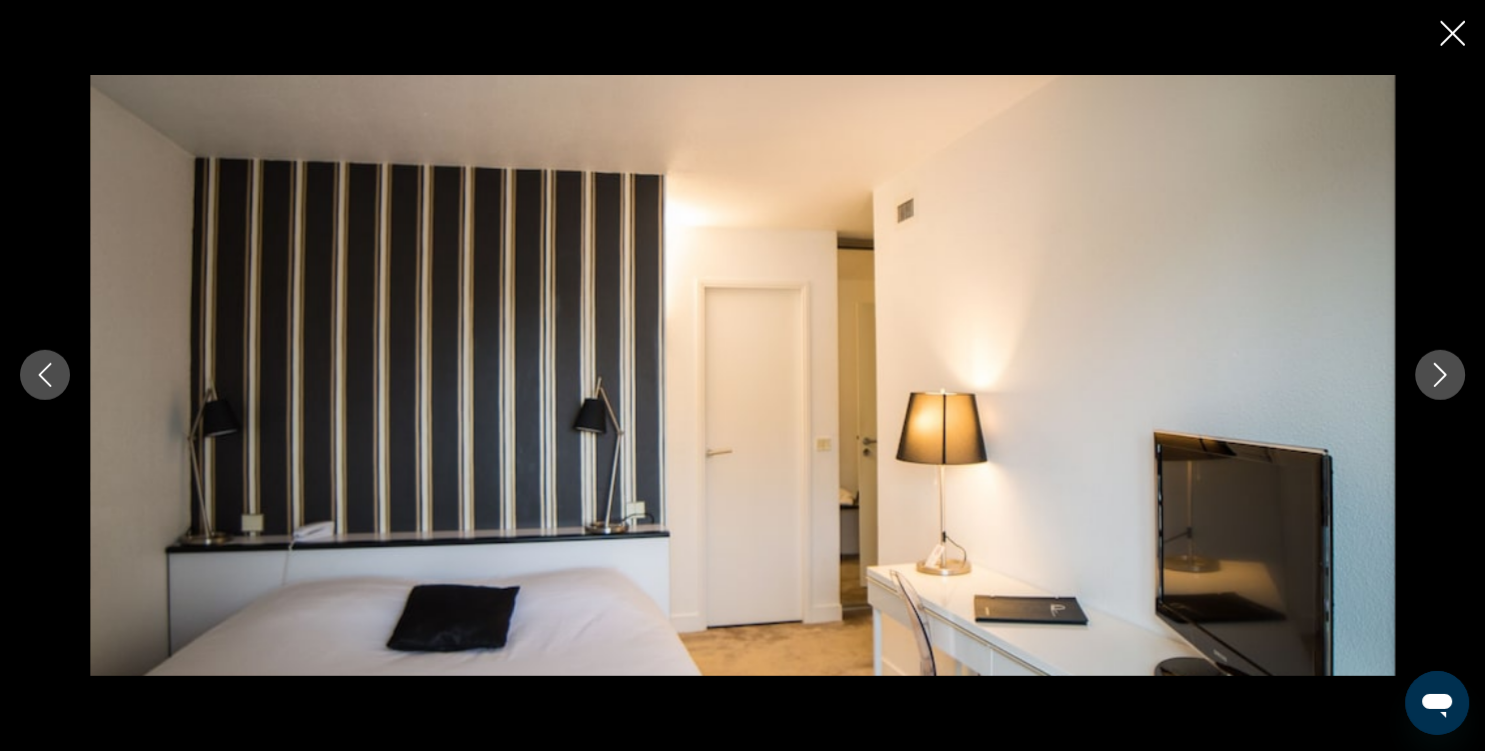 type 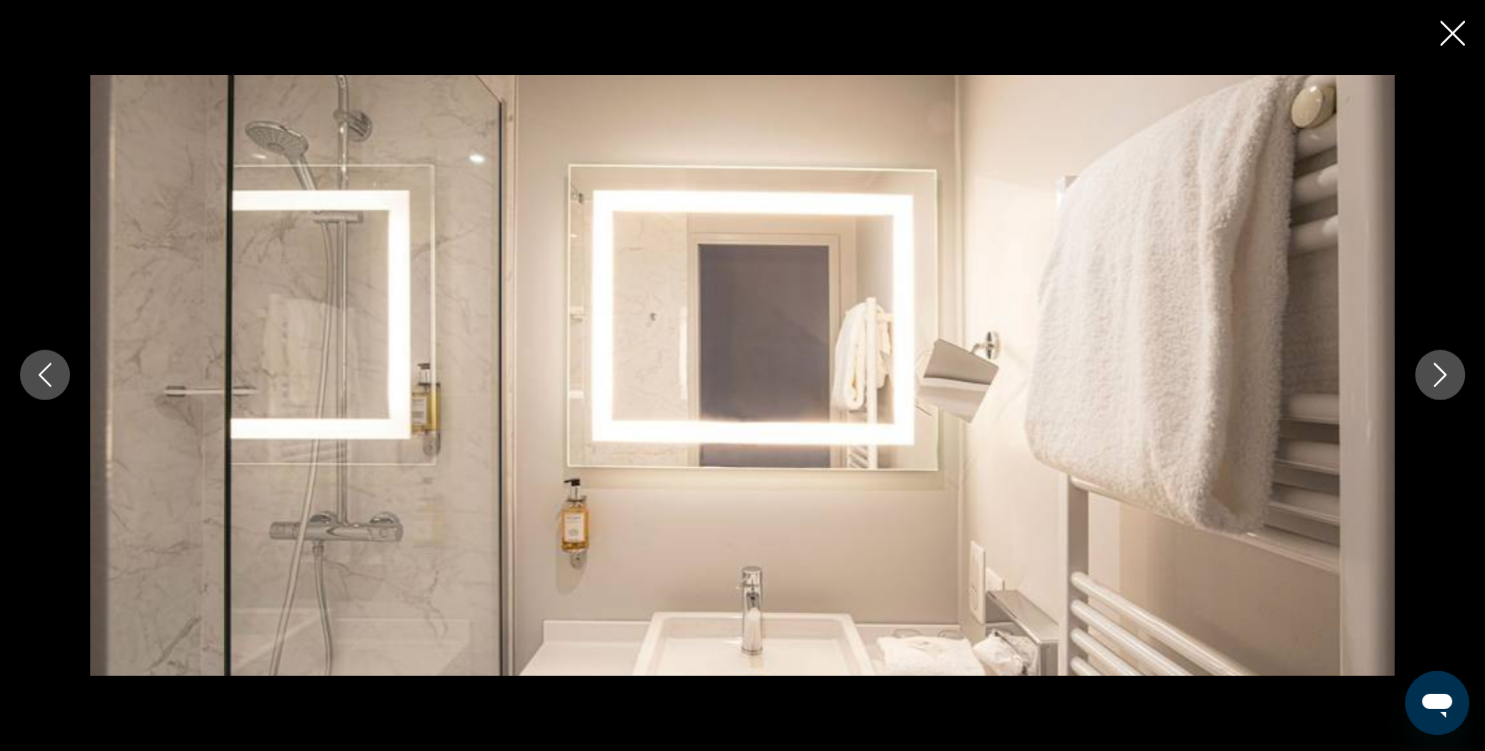 click 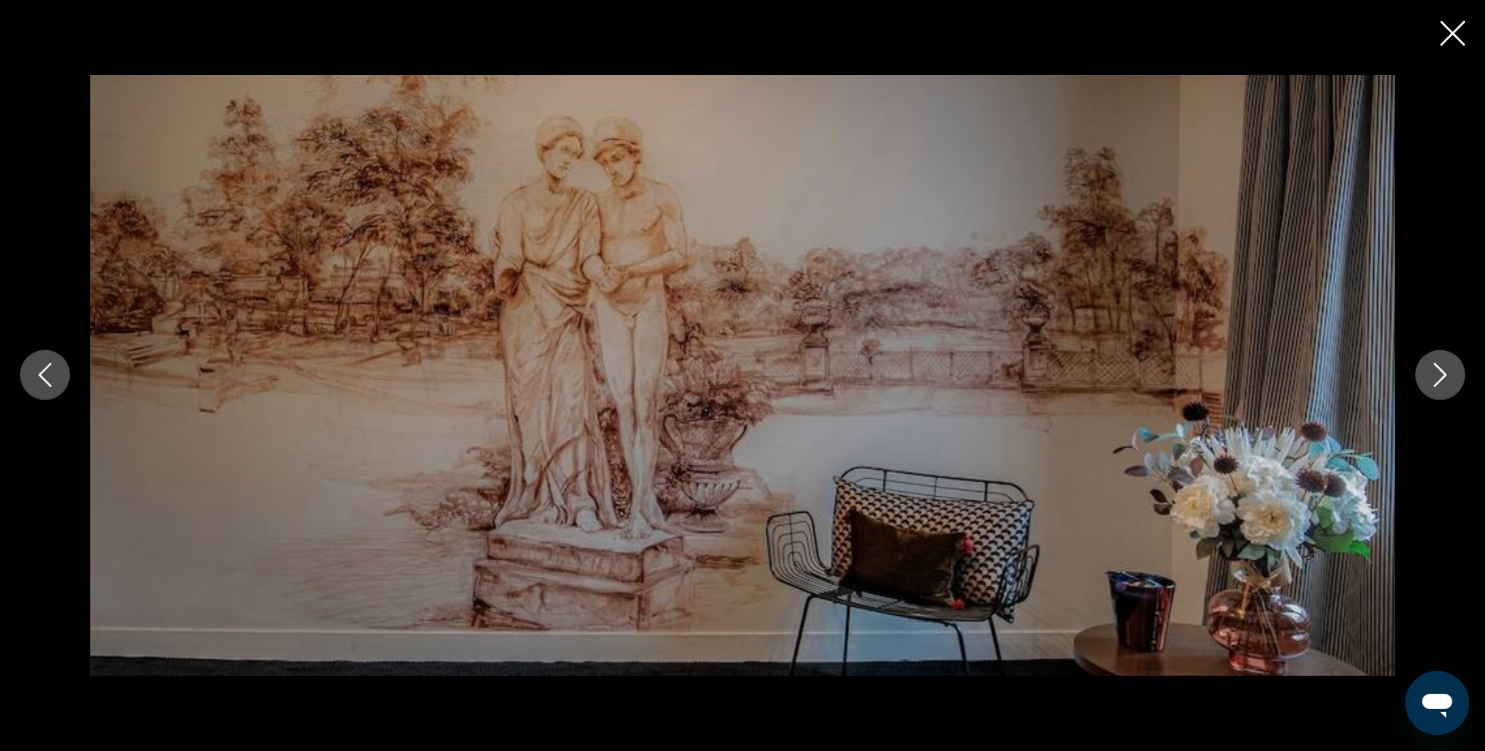 click 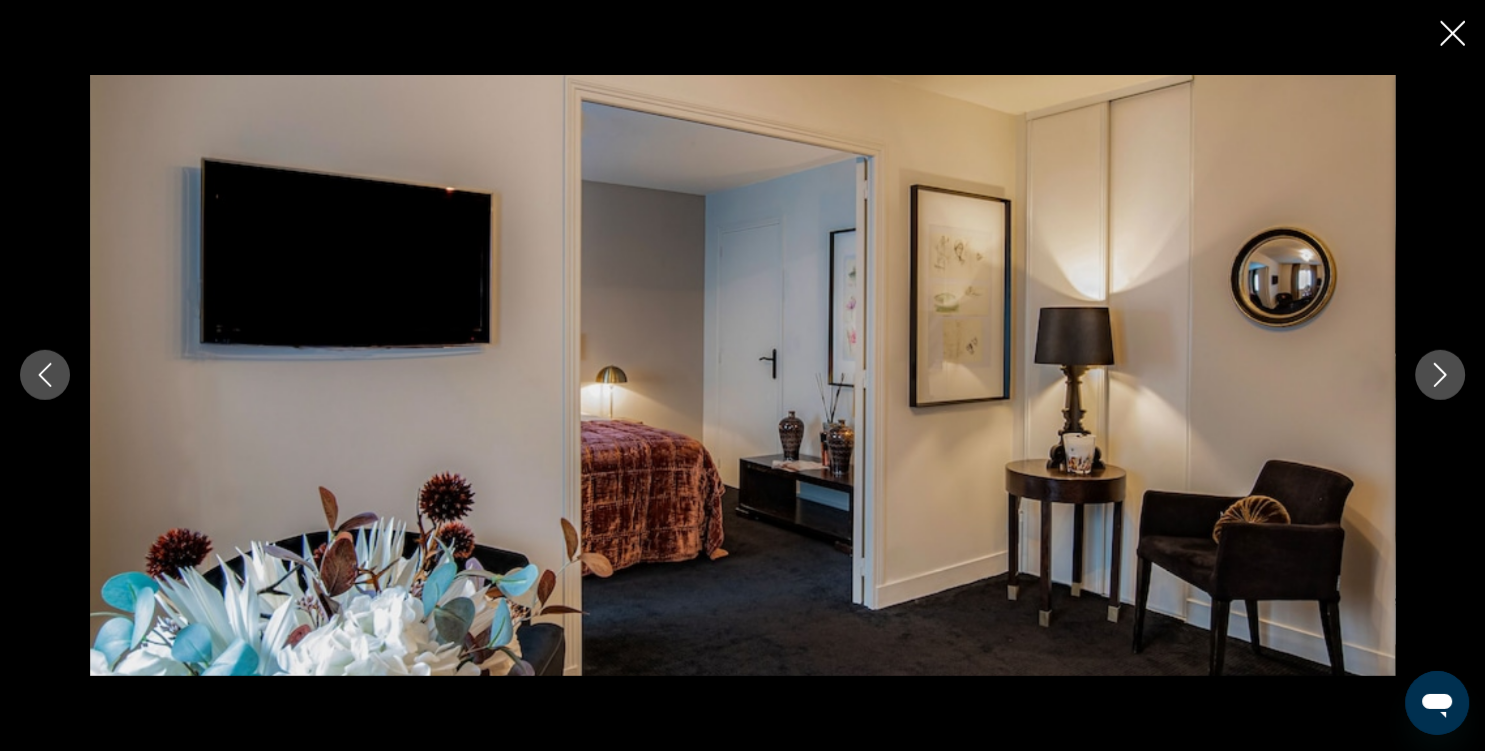 click 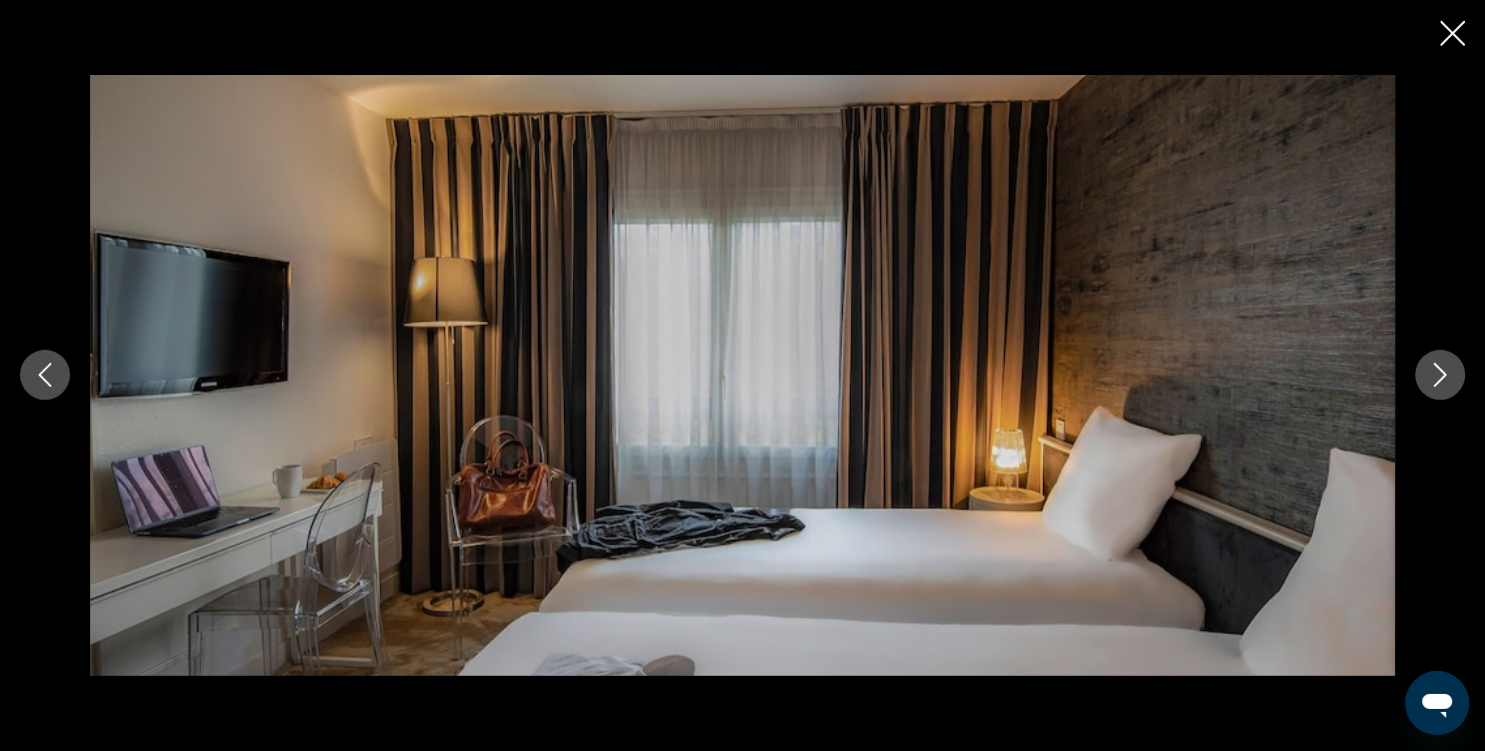 click 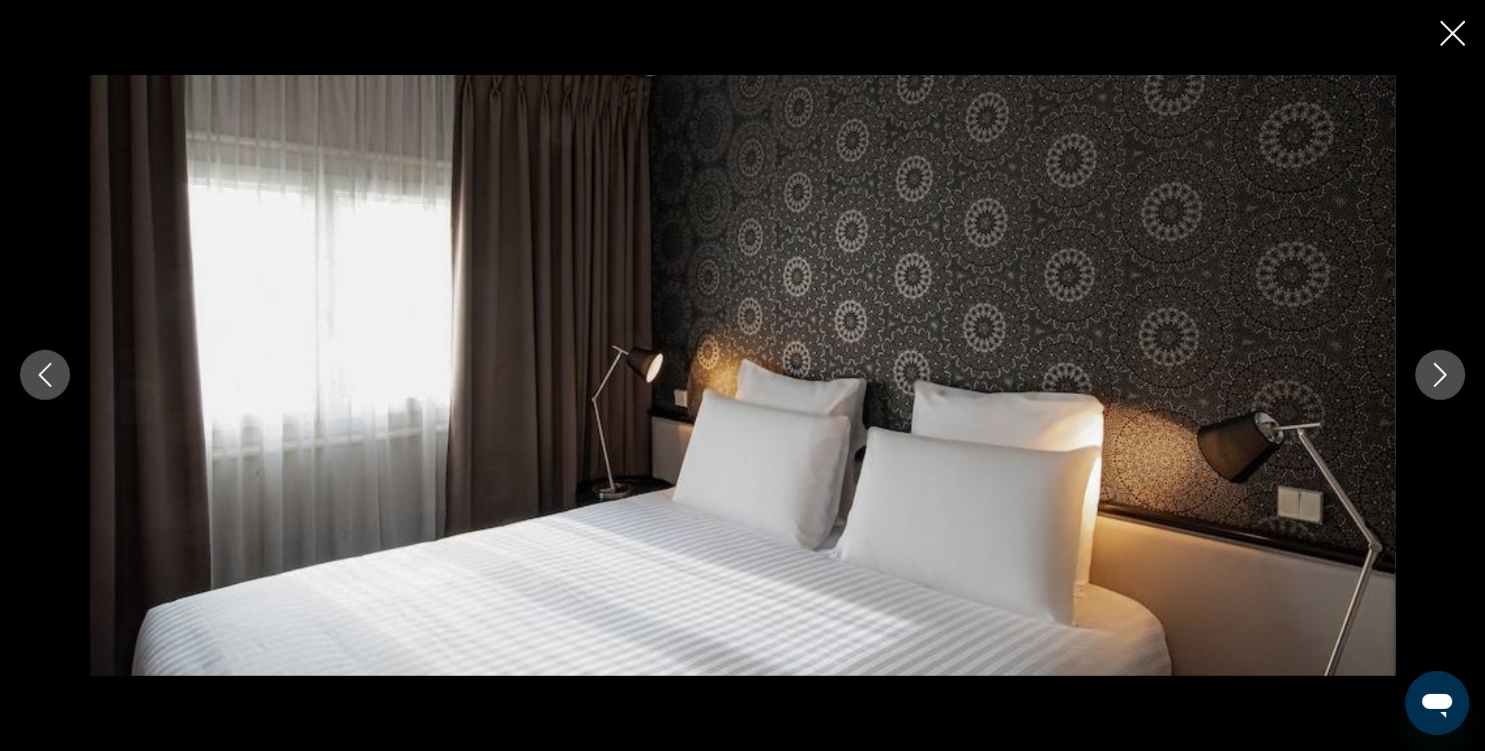 click 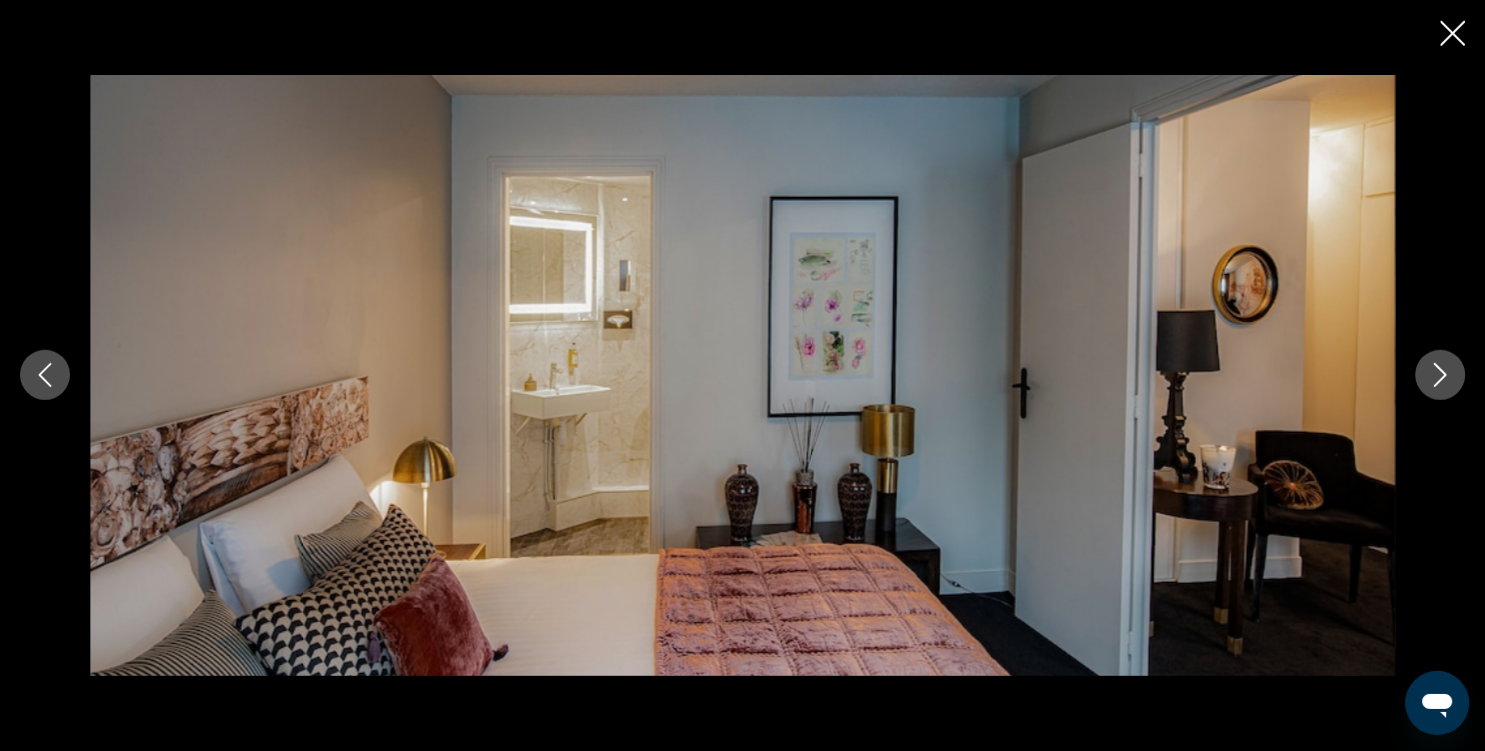 click 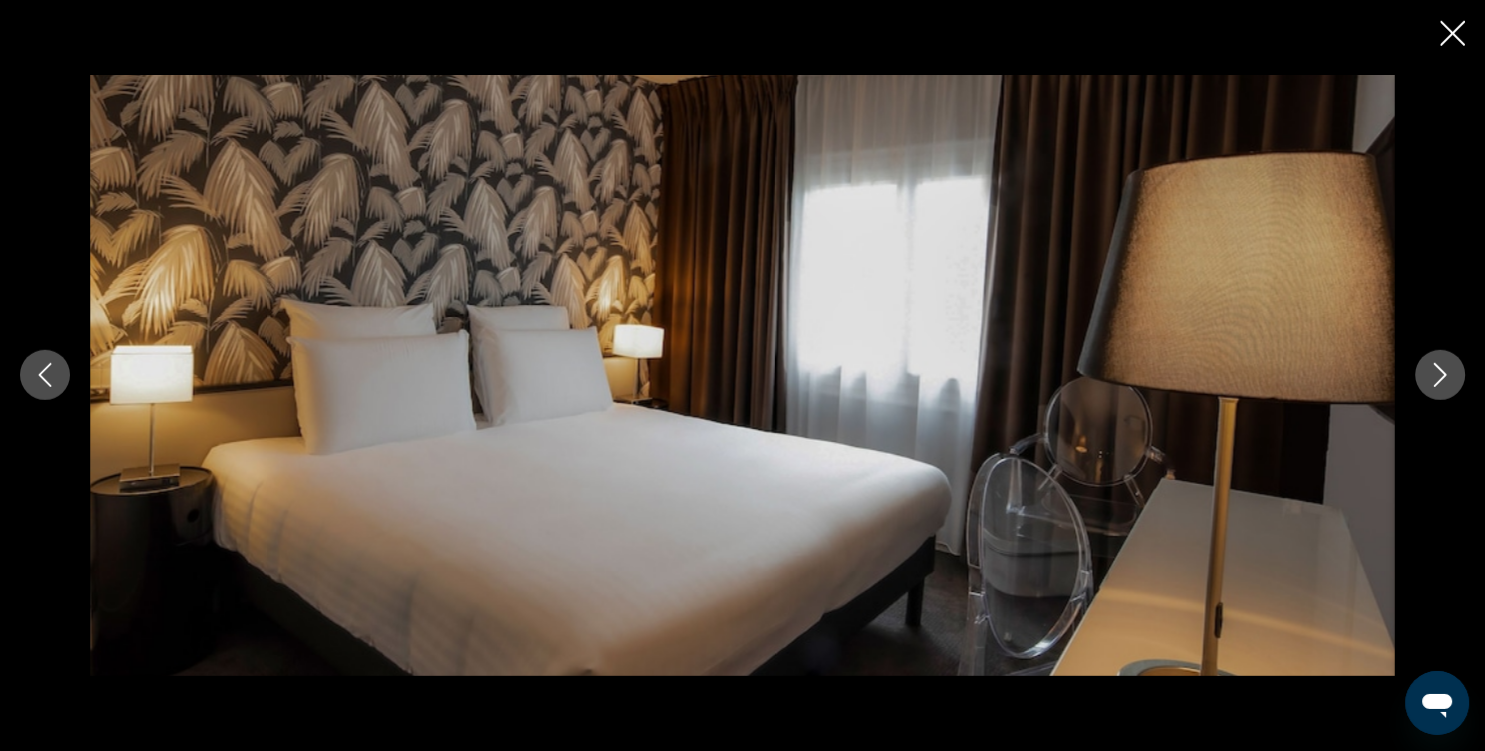 click 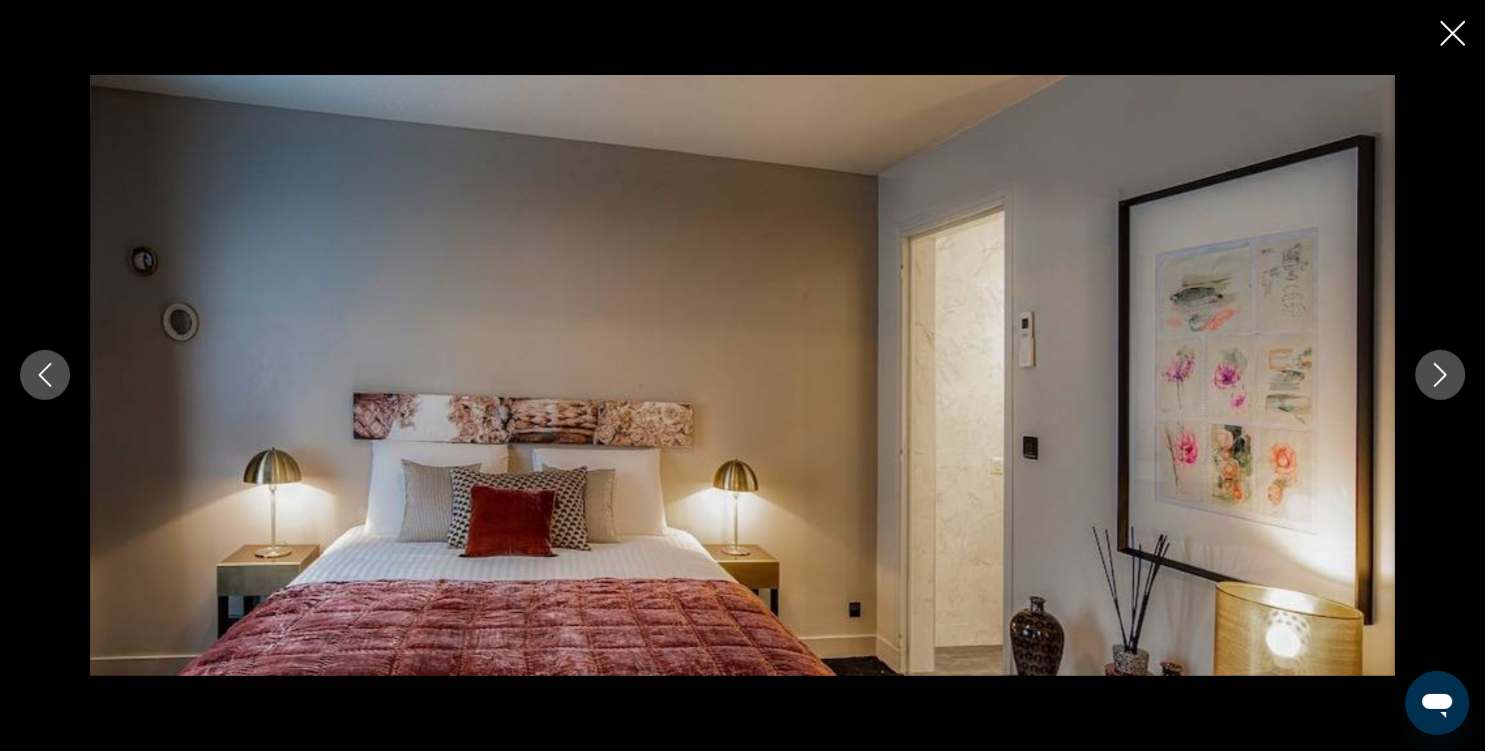 click 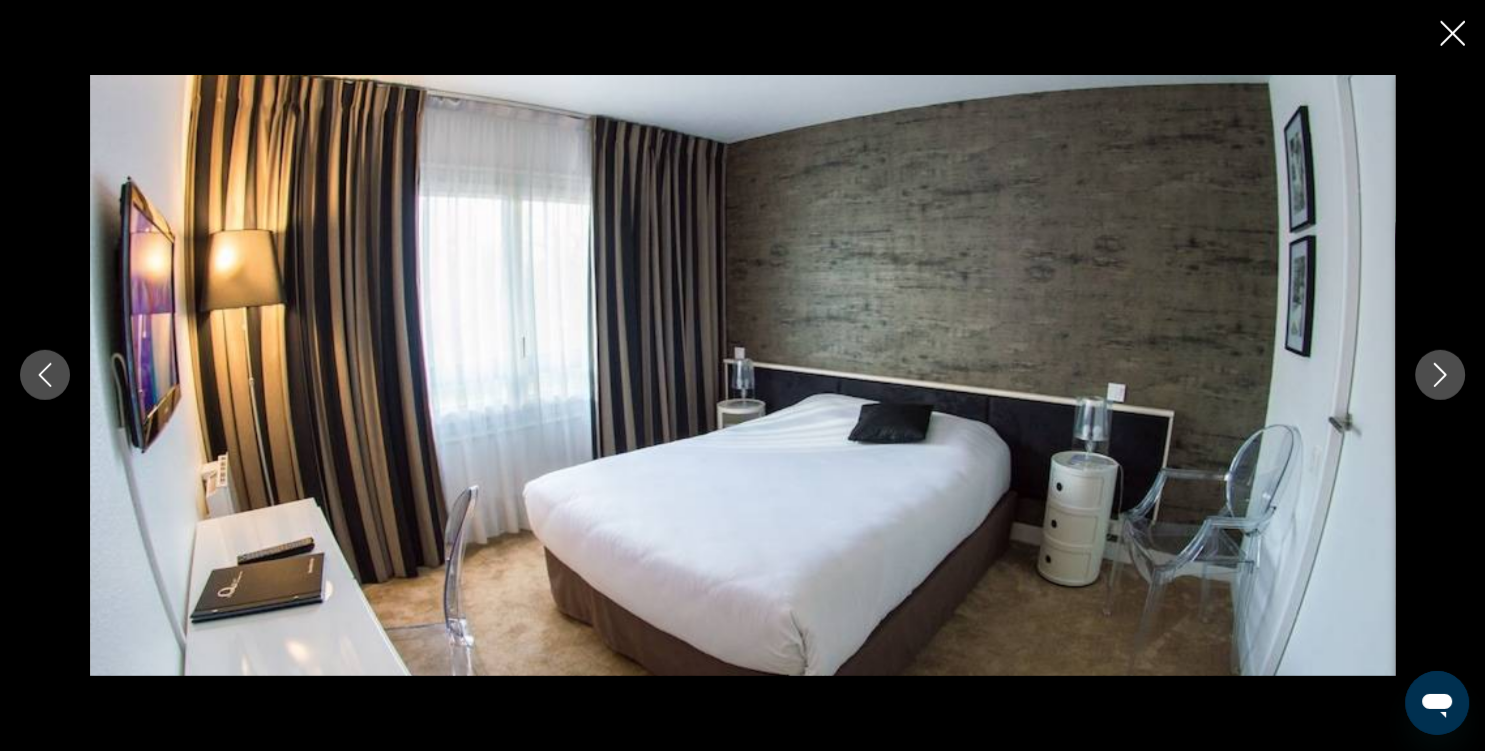 click 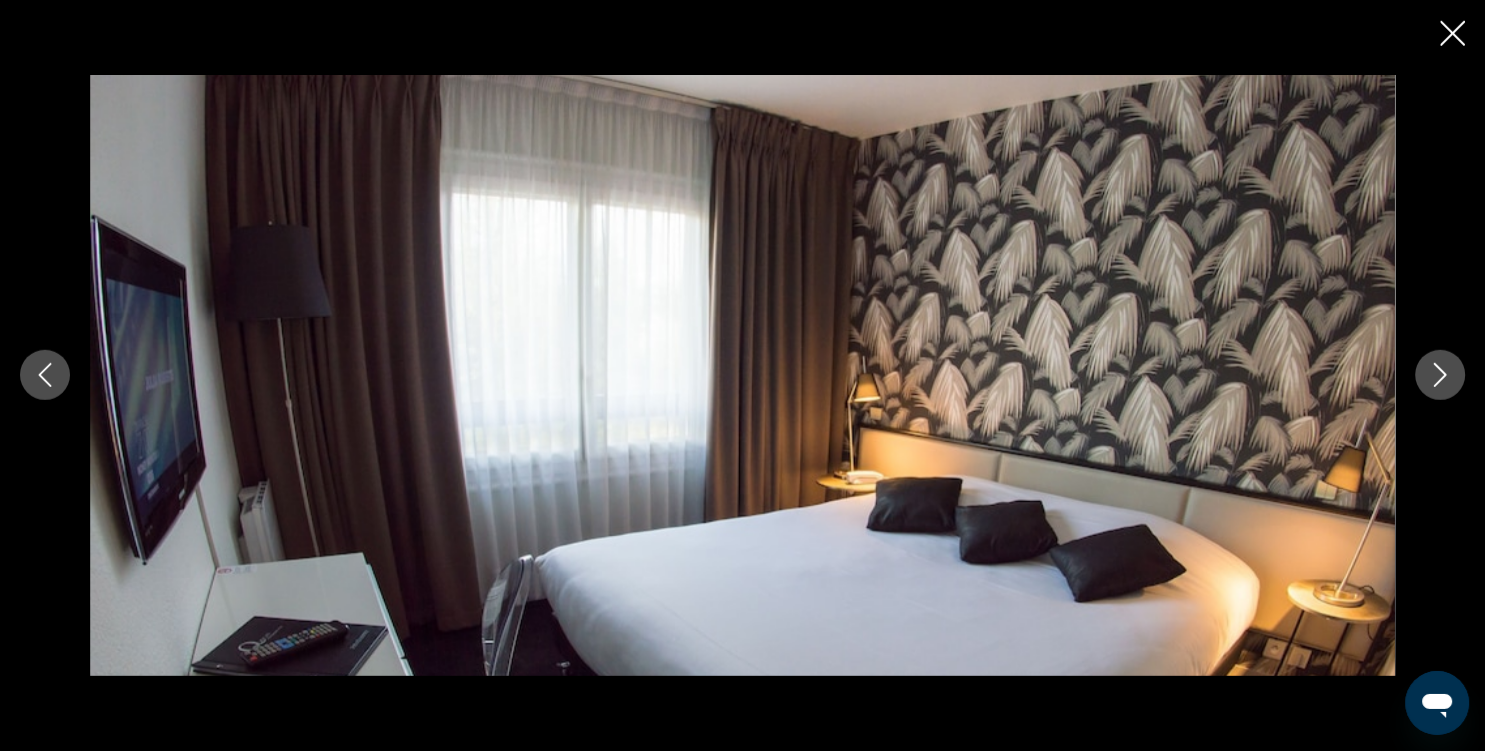 click 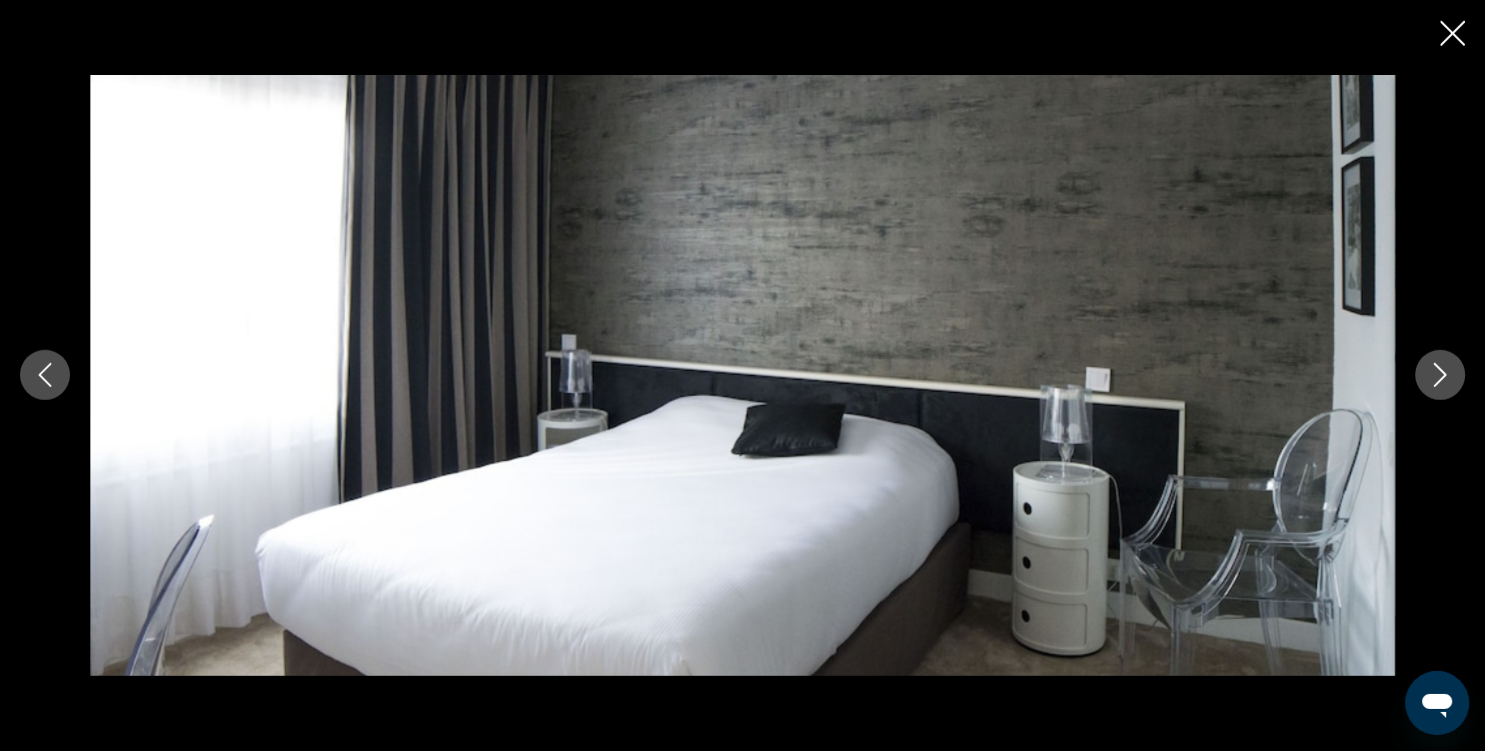 click 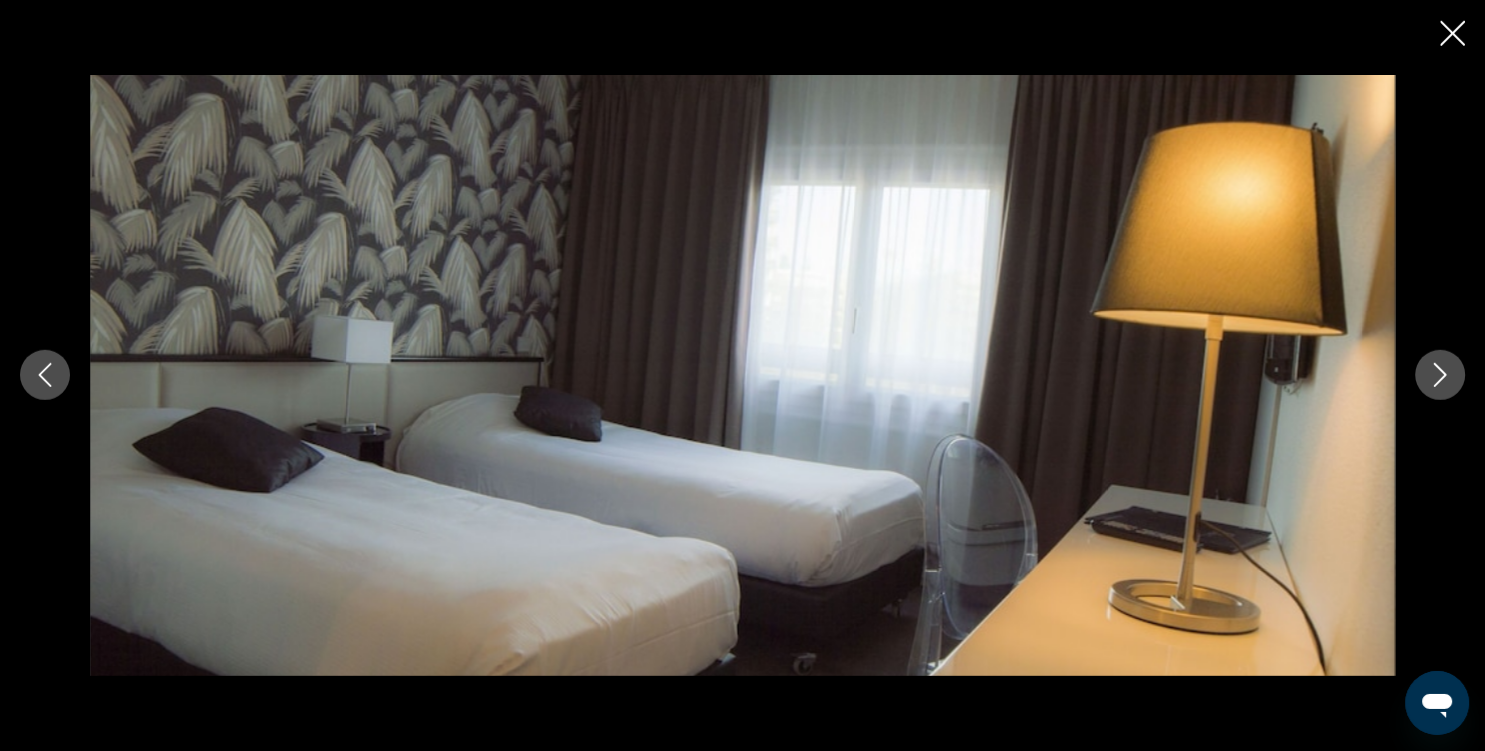 click 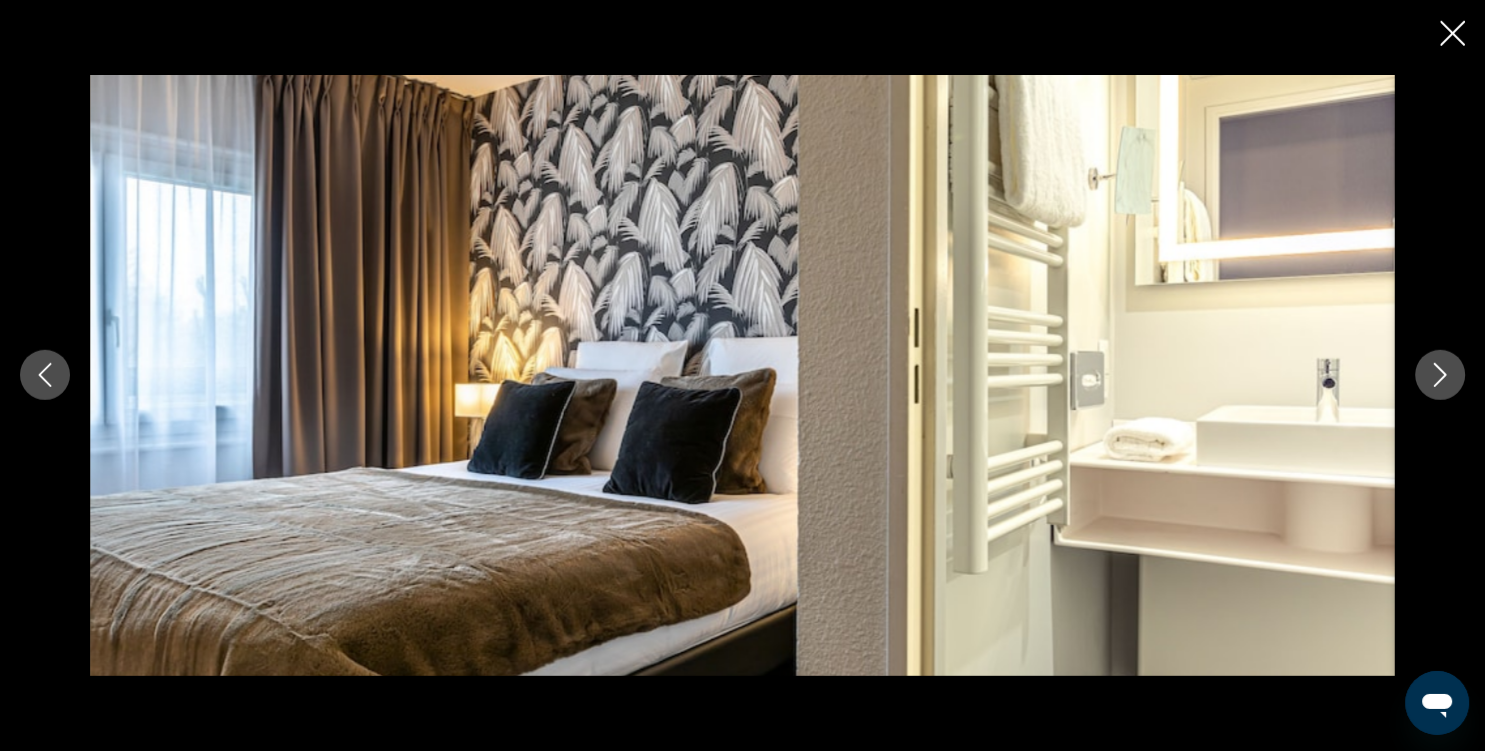 click 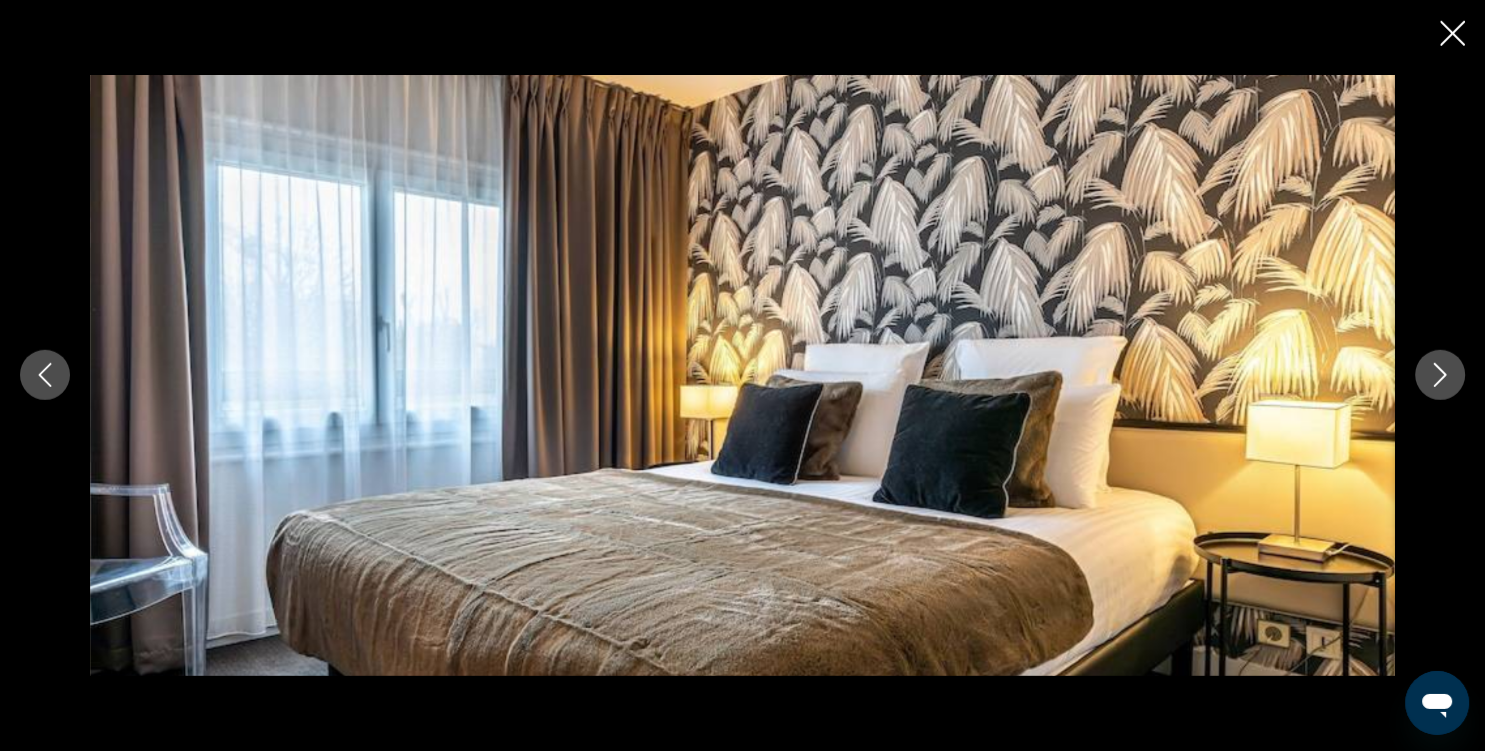 click 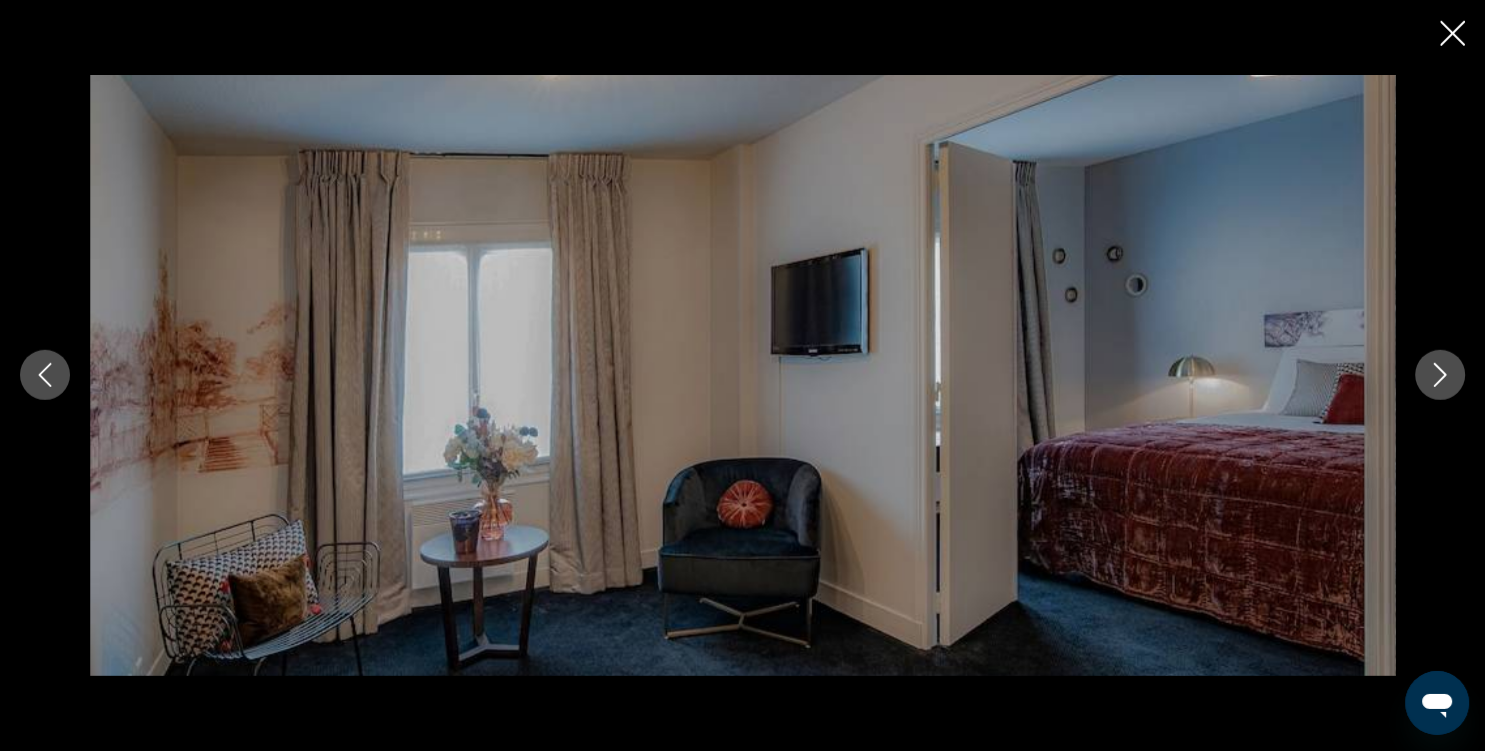 click 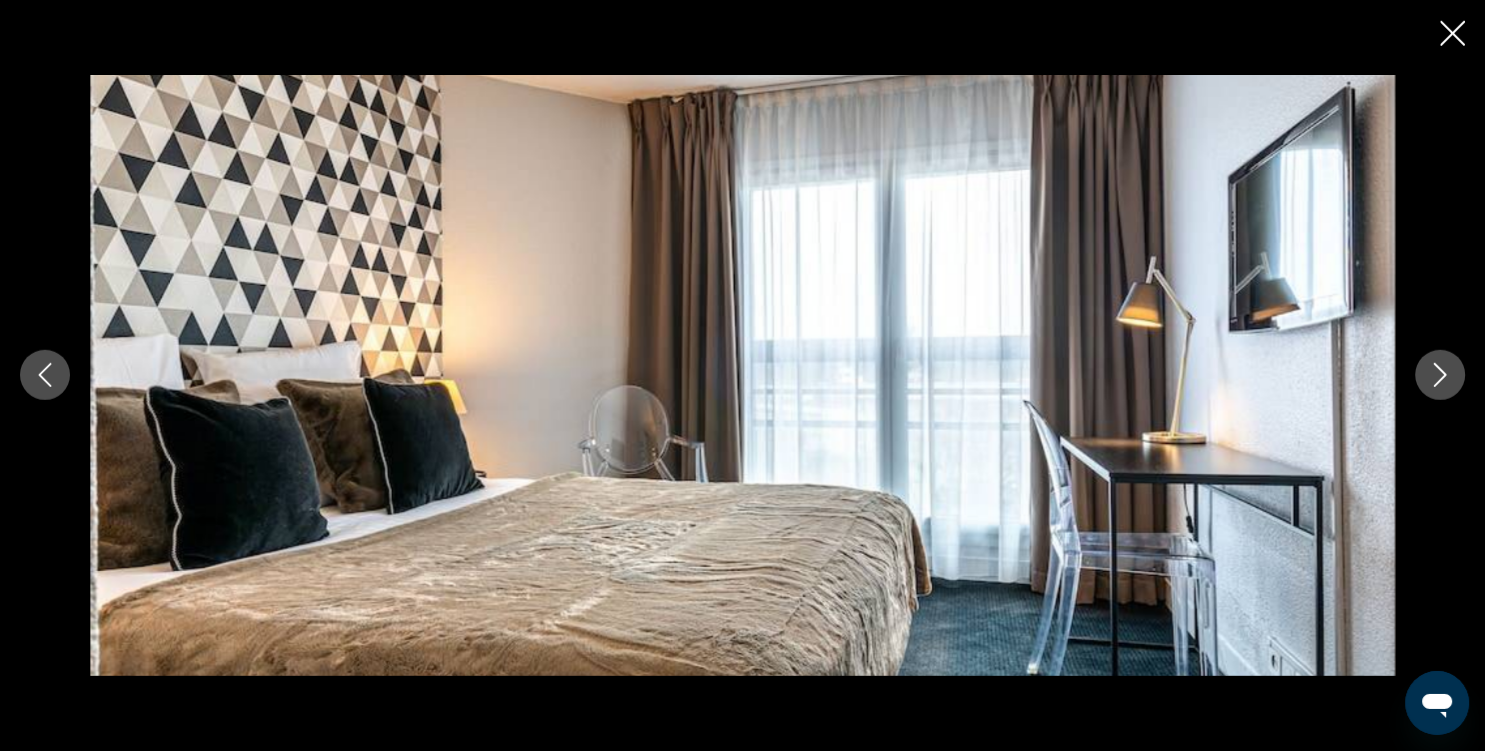click 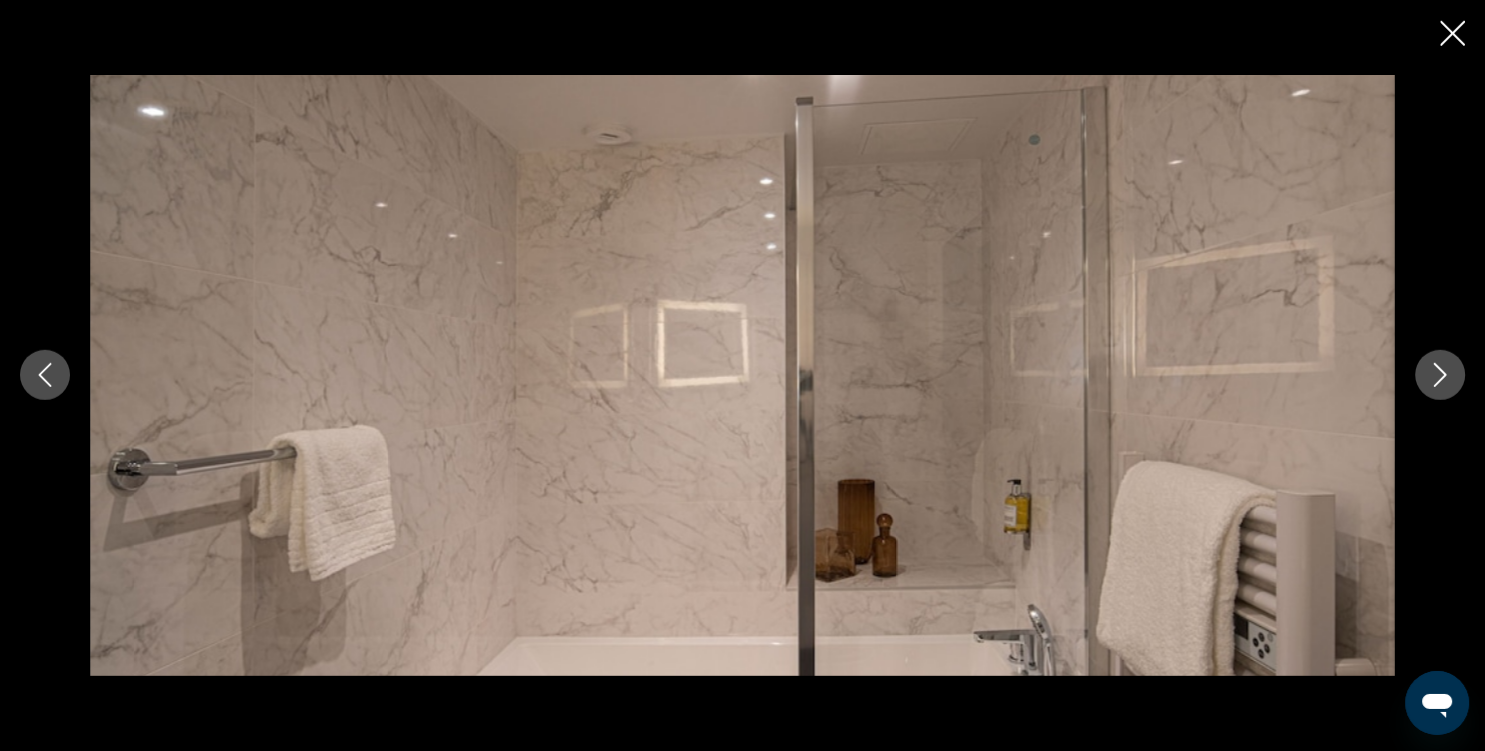 click 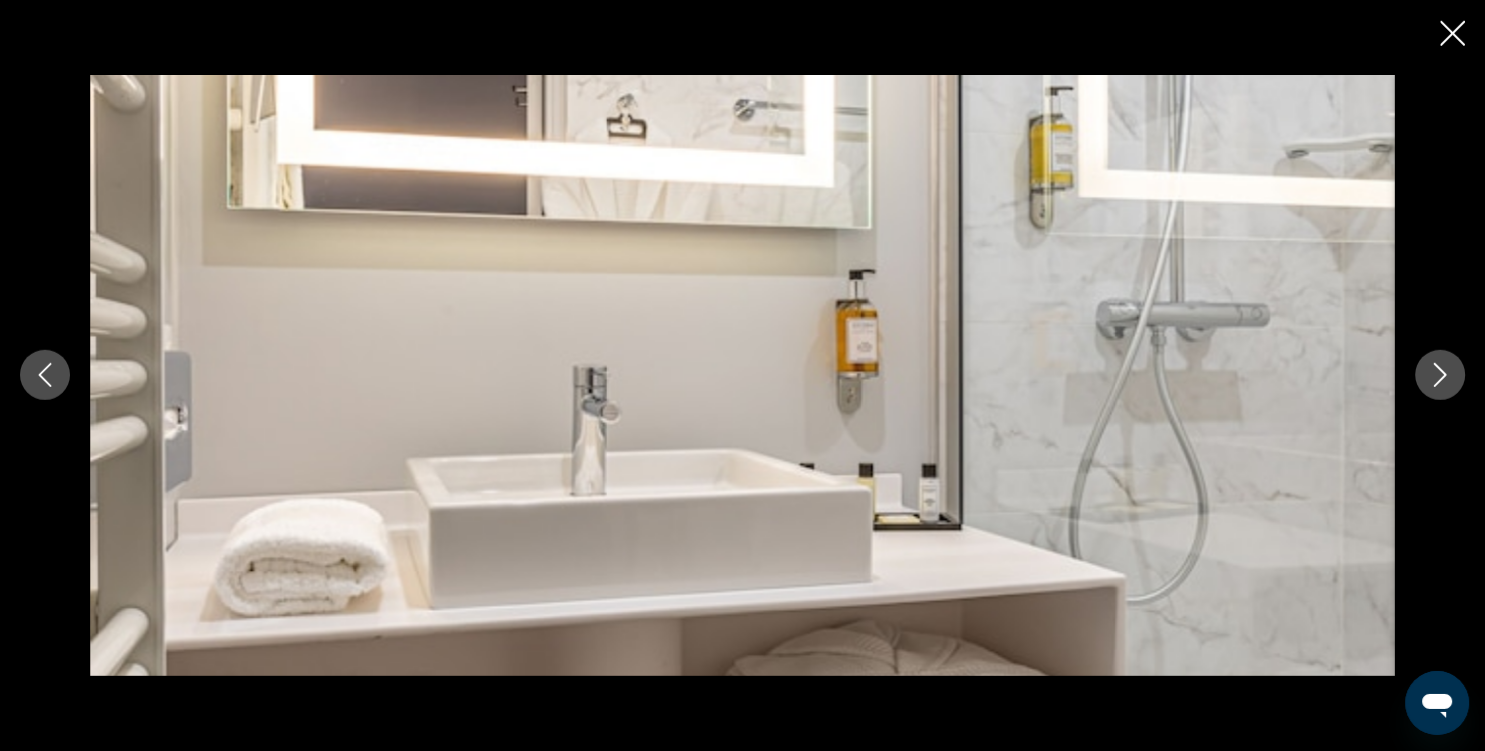 click 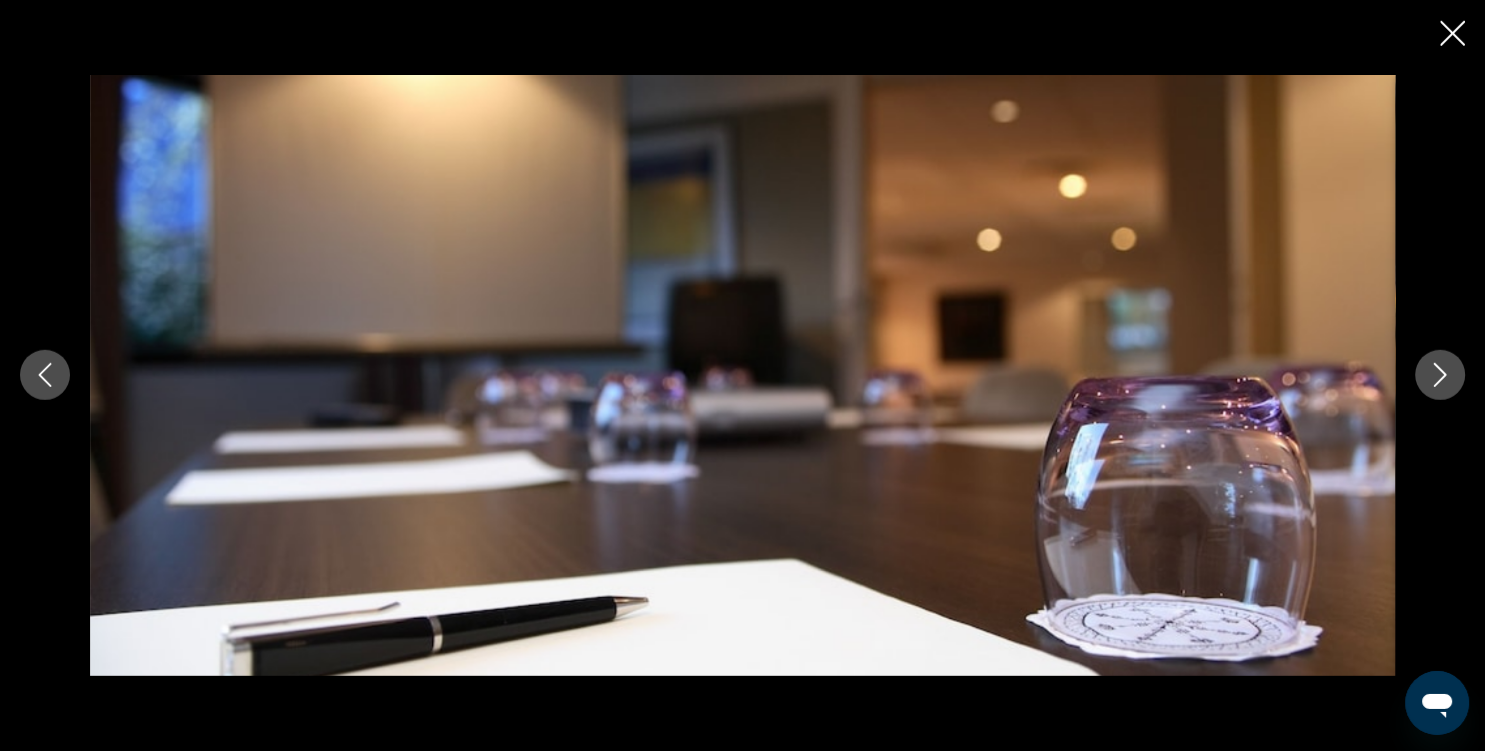 click 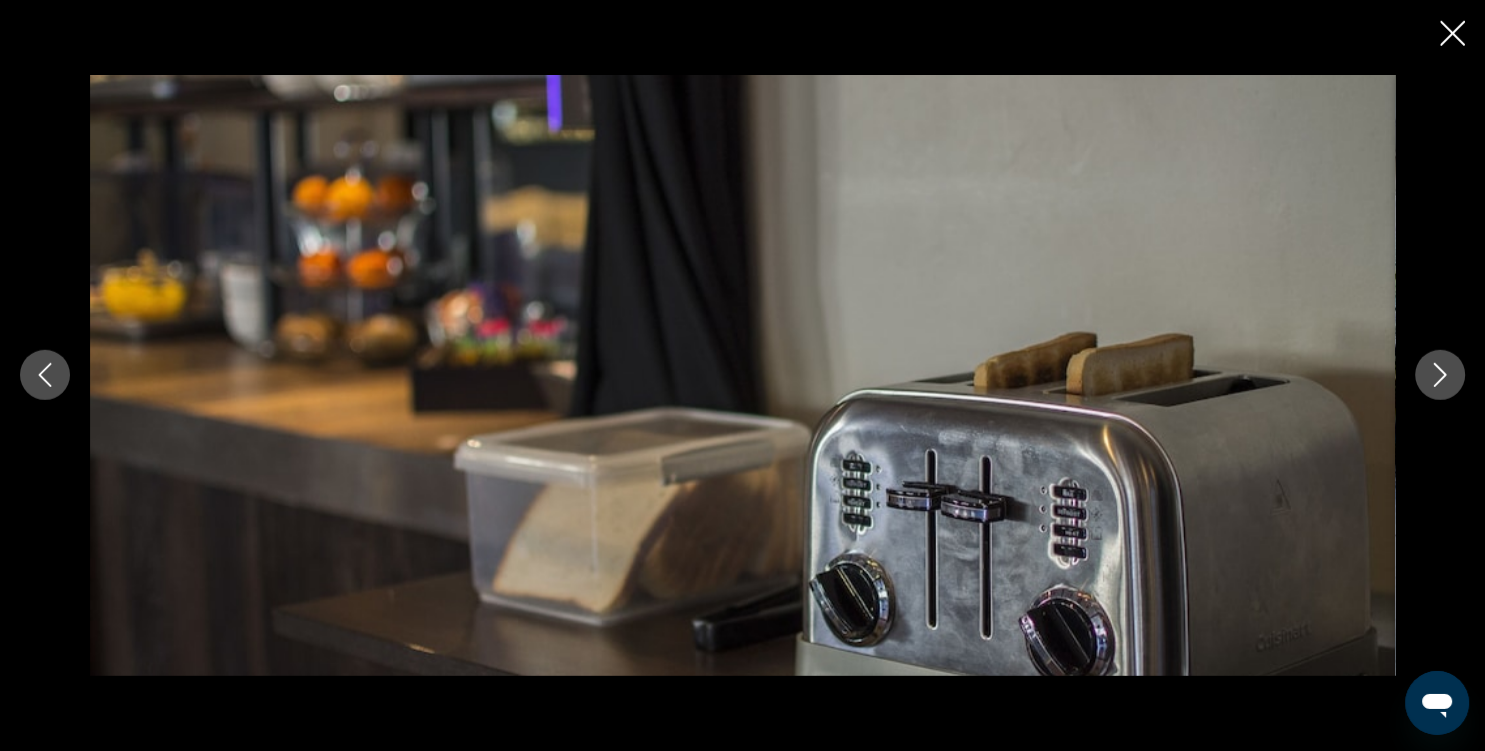 click 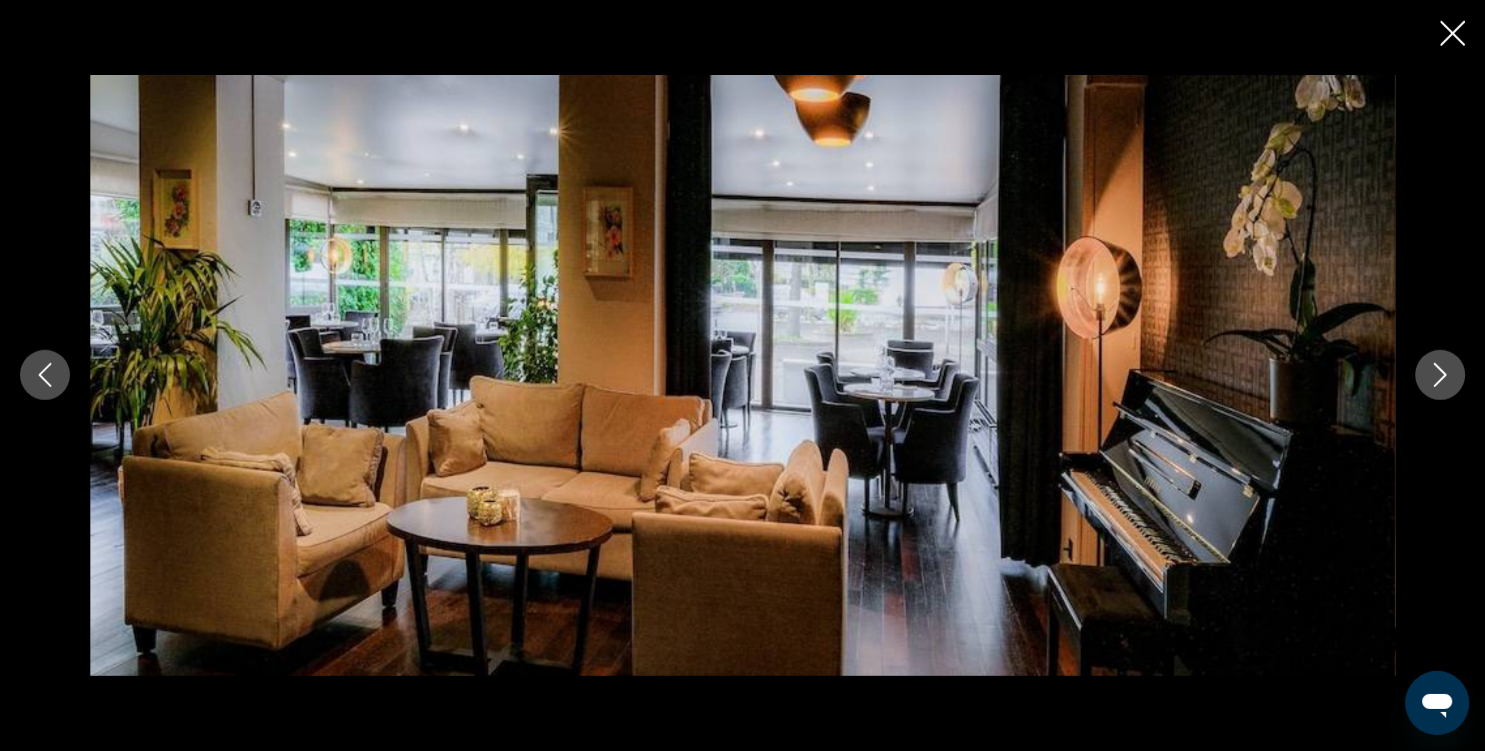 click 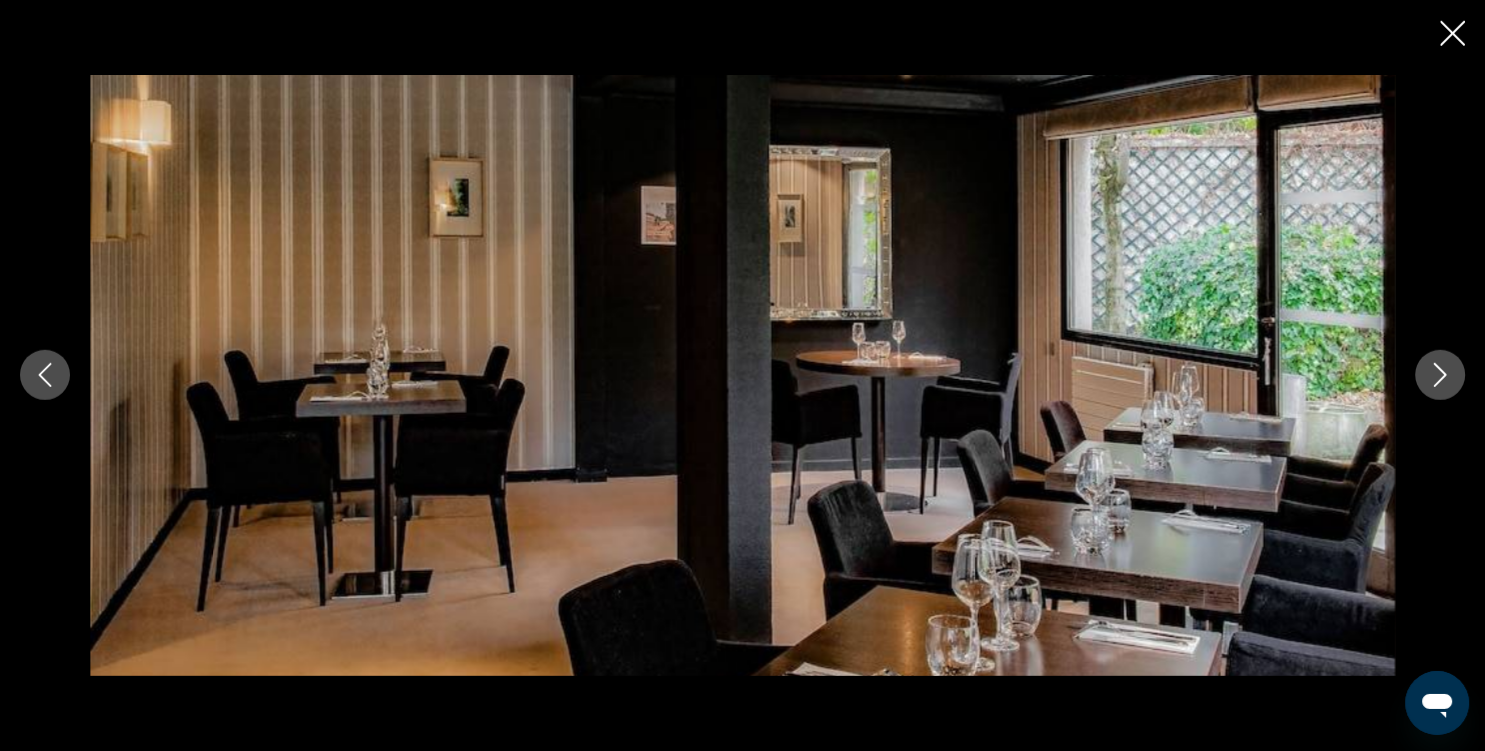 click 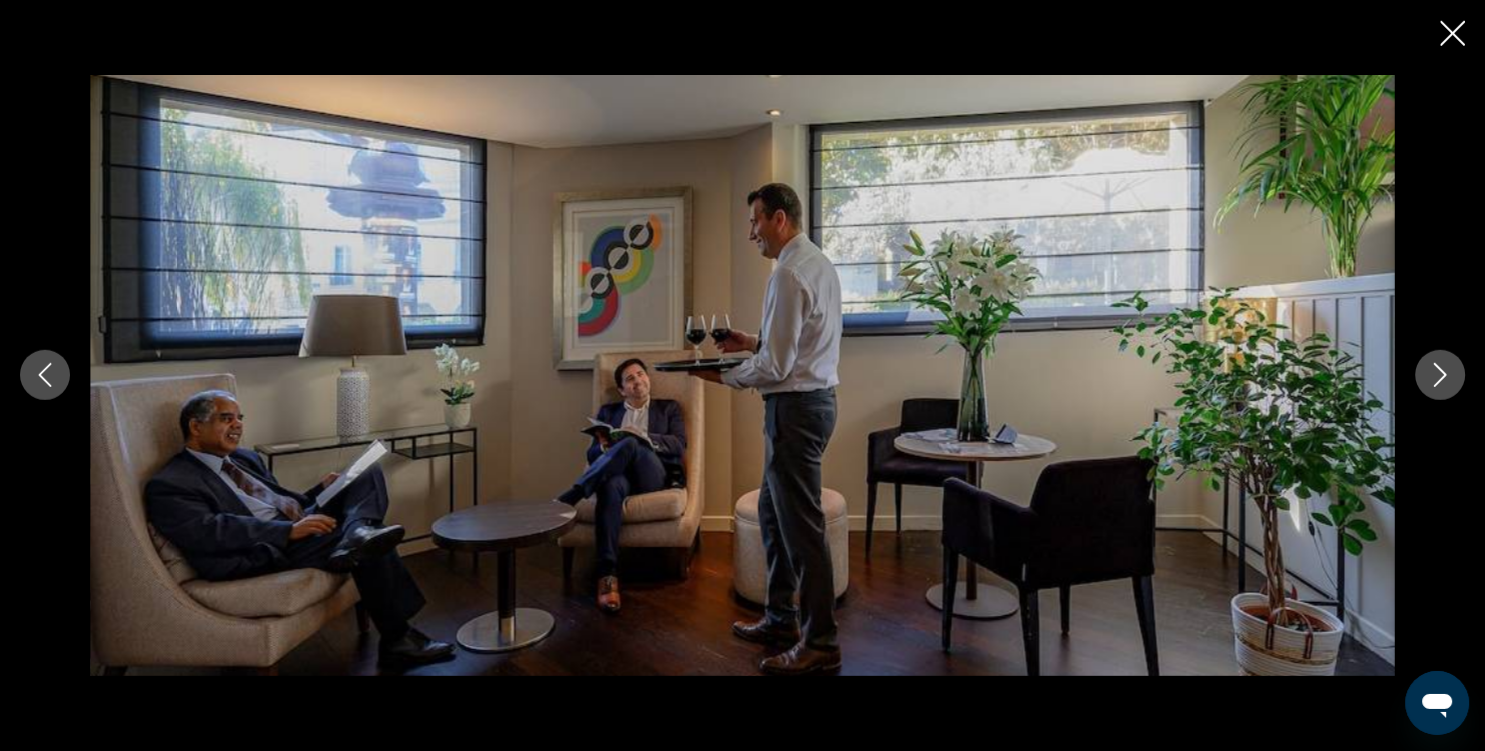 click 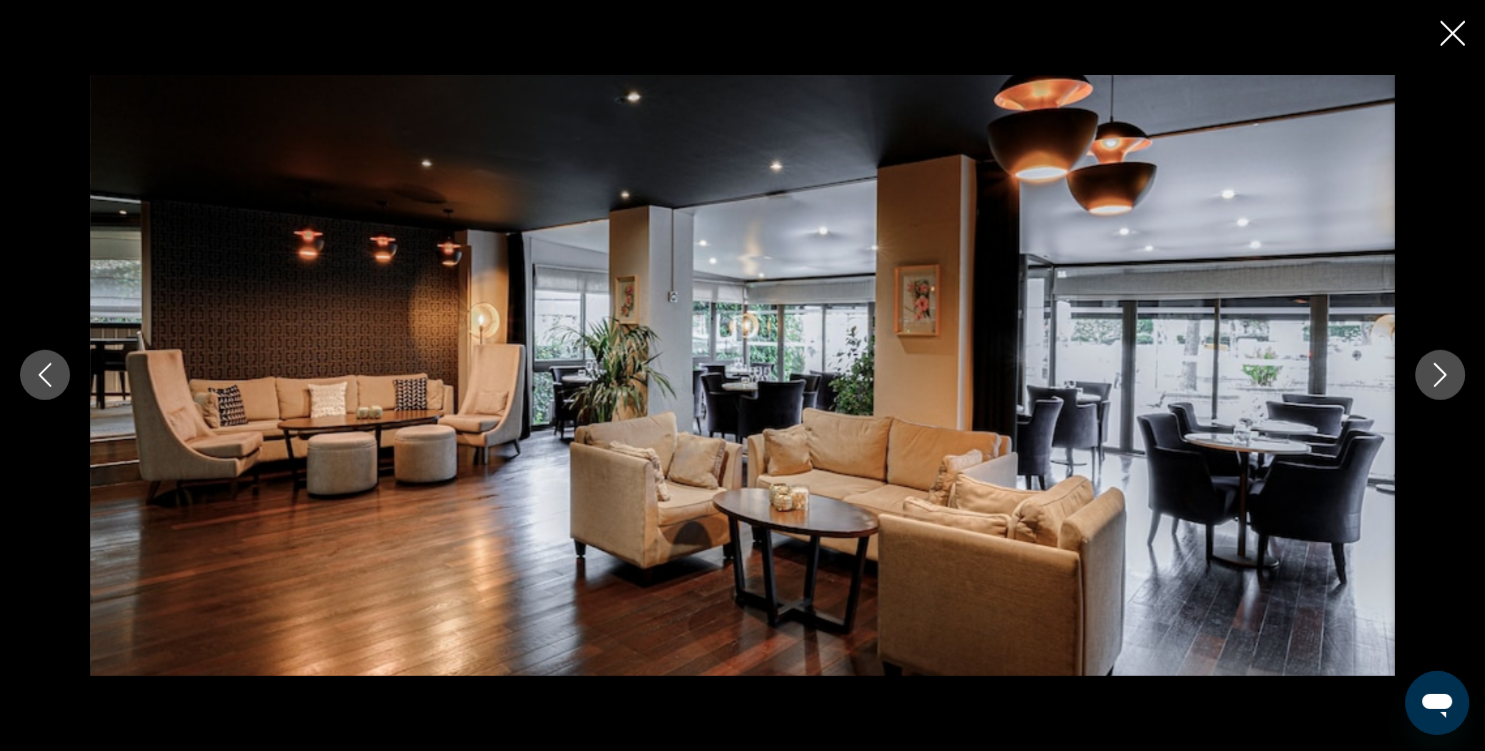 click 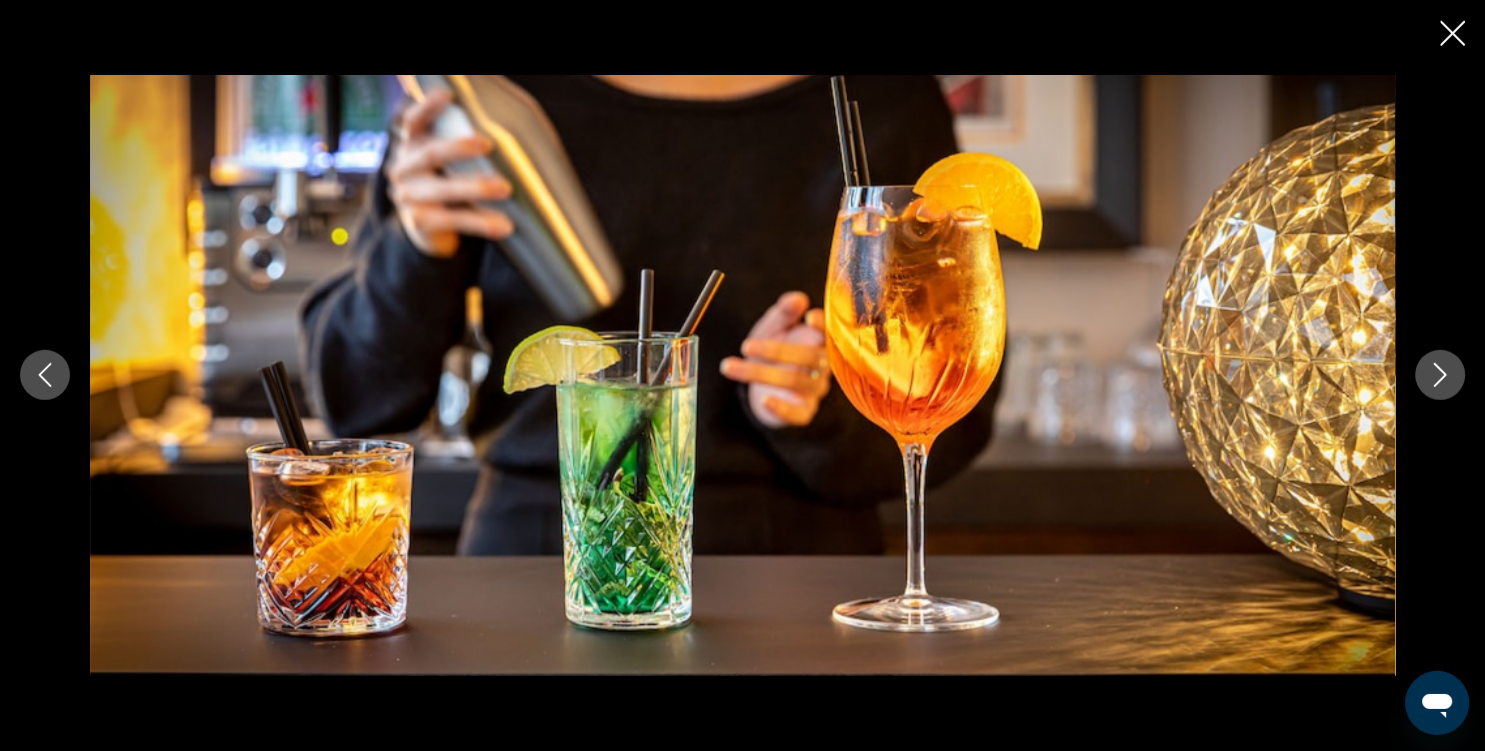 click 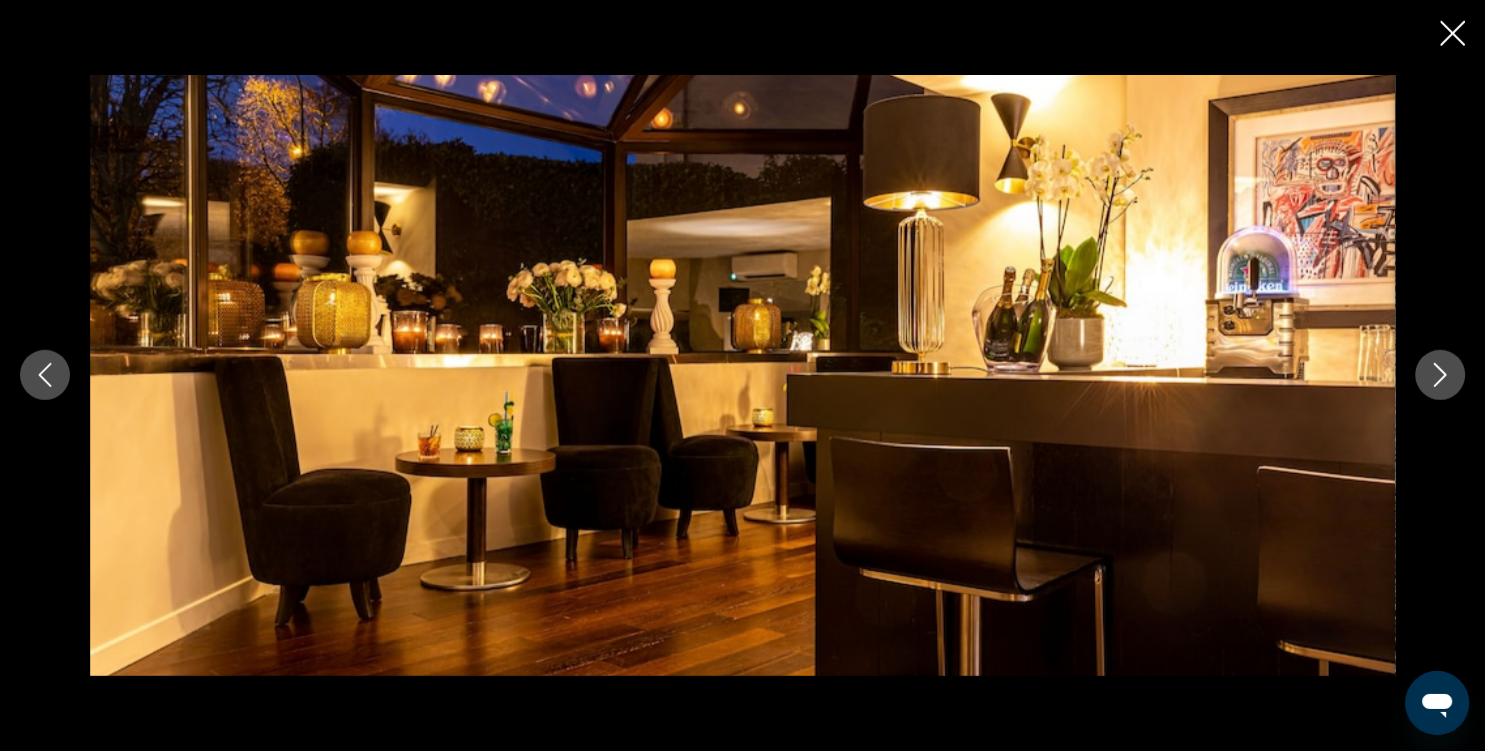 click 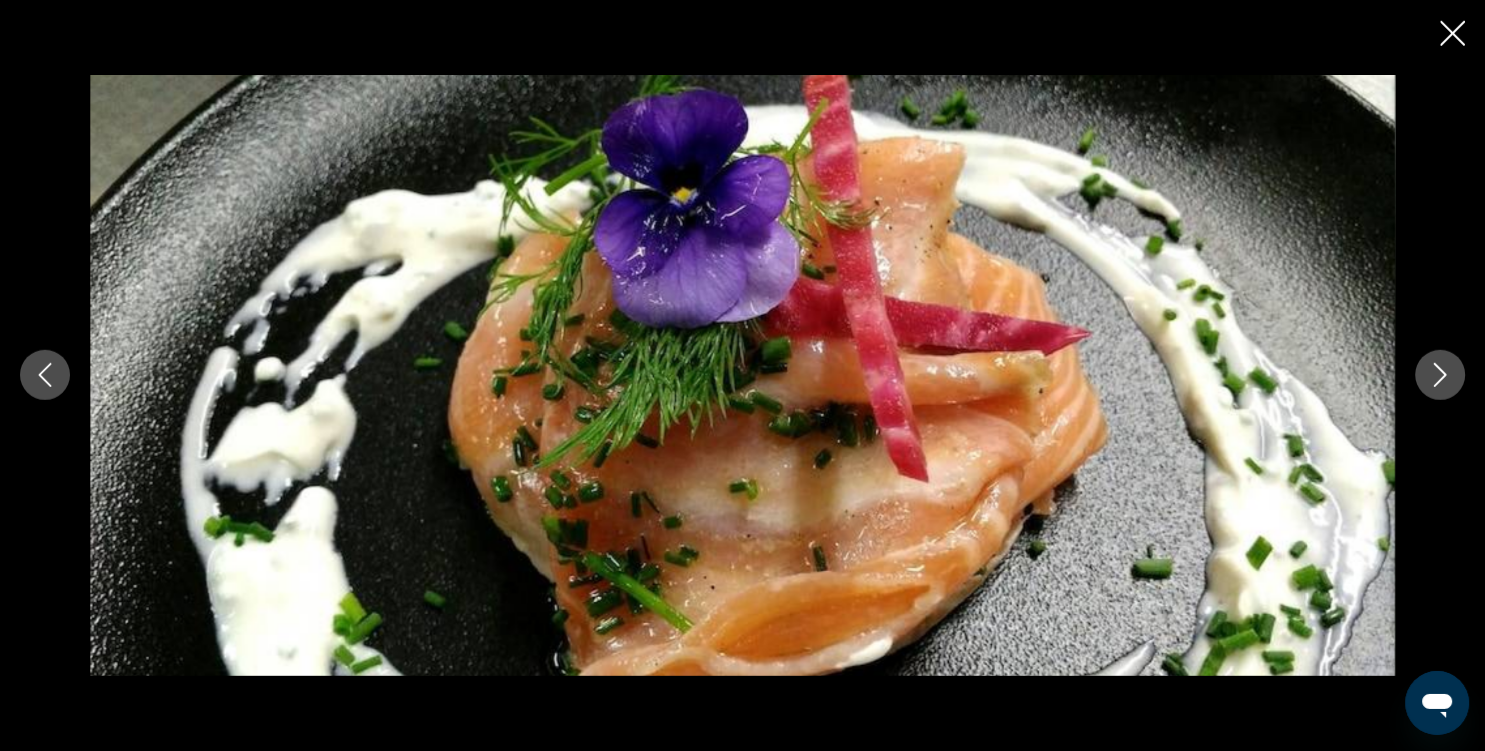 click 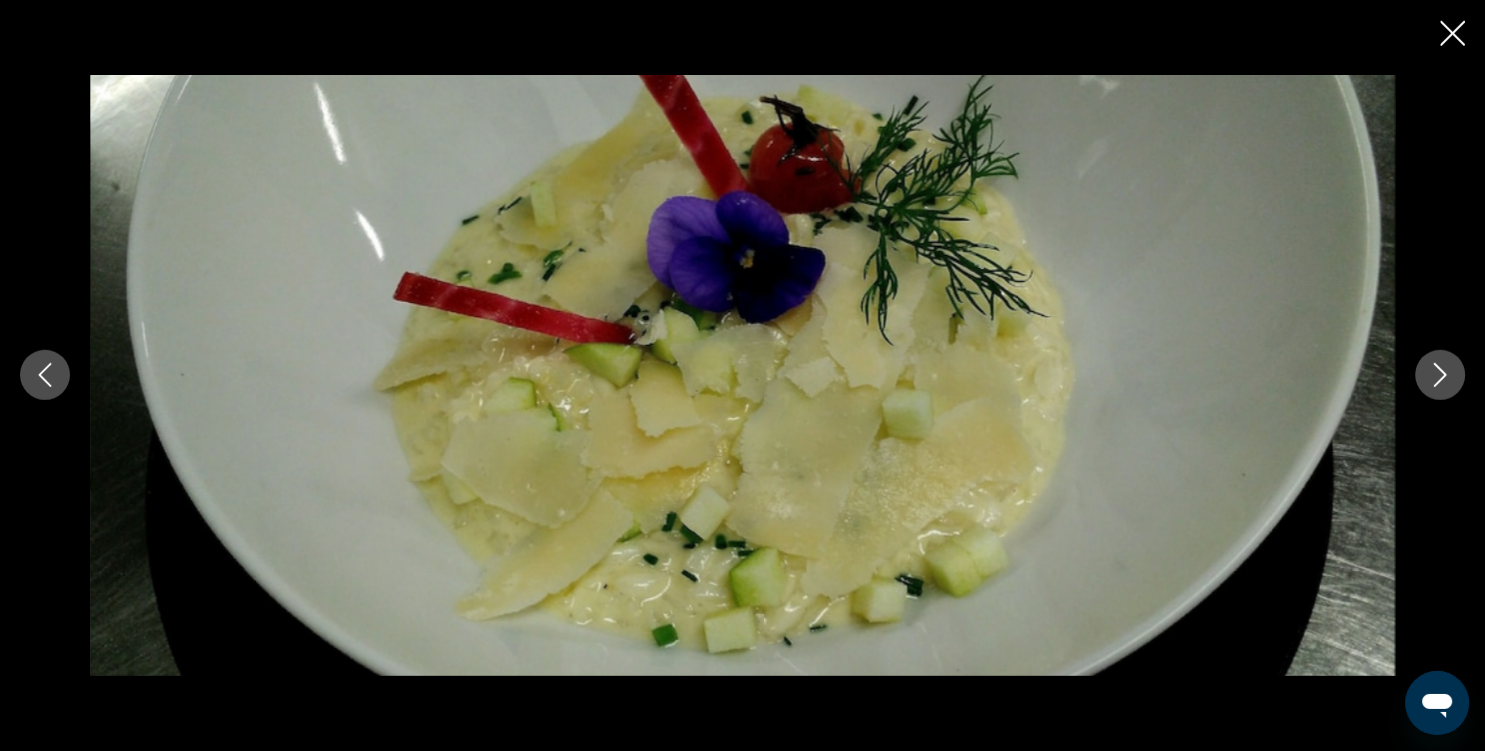 click 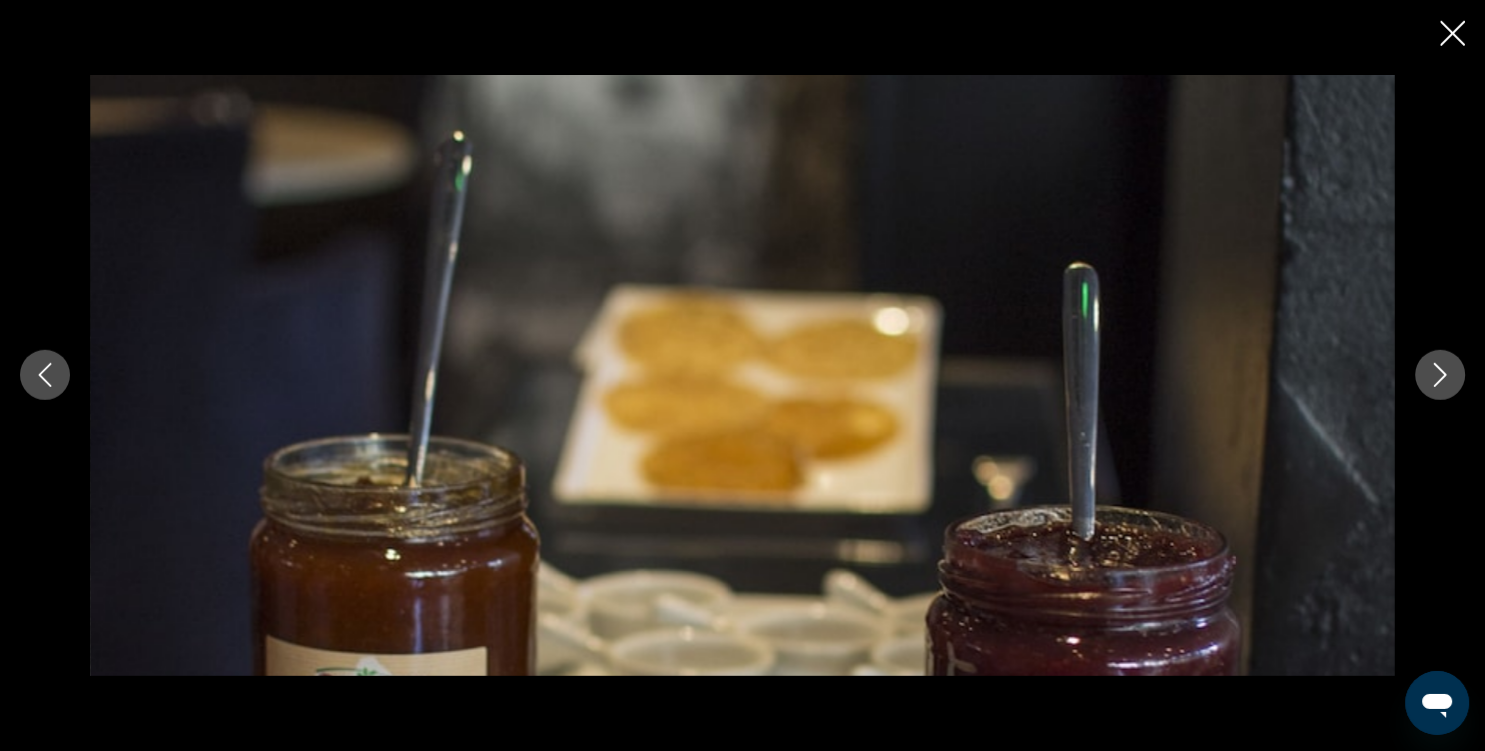 click at bounding box center (1452, 35) 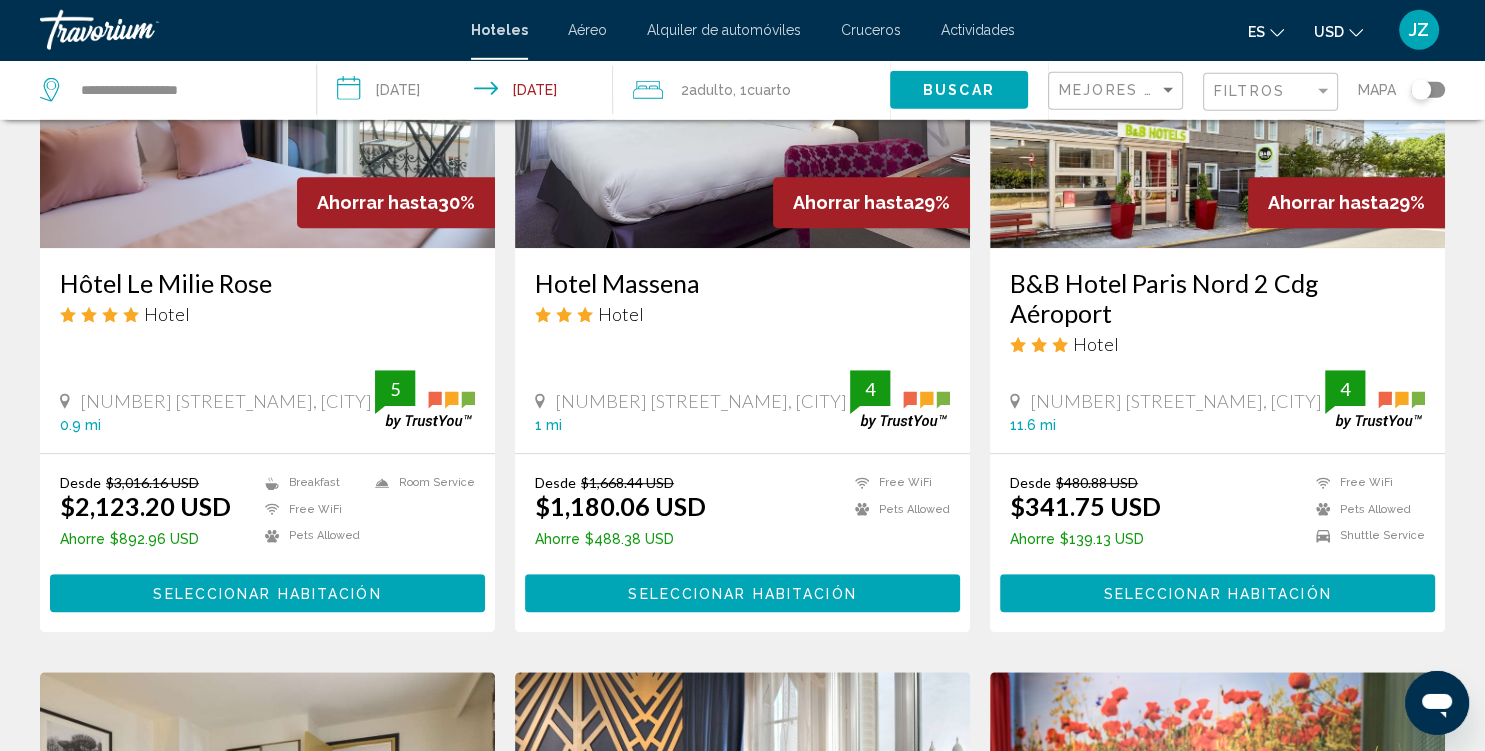 scroll, scrollTop: 0, scrollLeft: 0, axis: both 